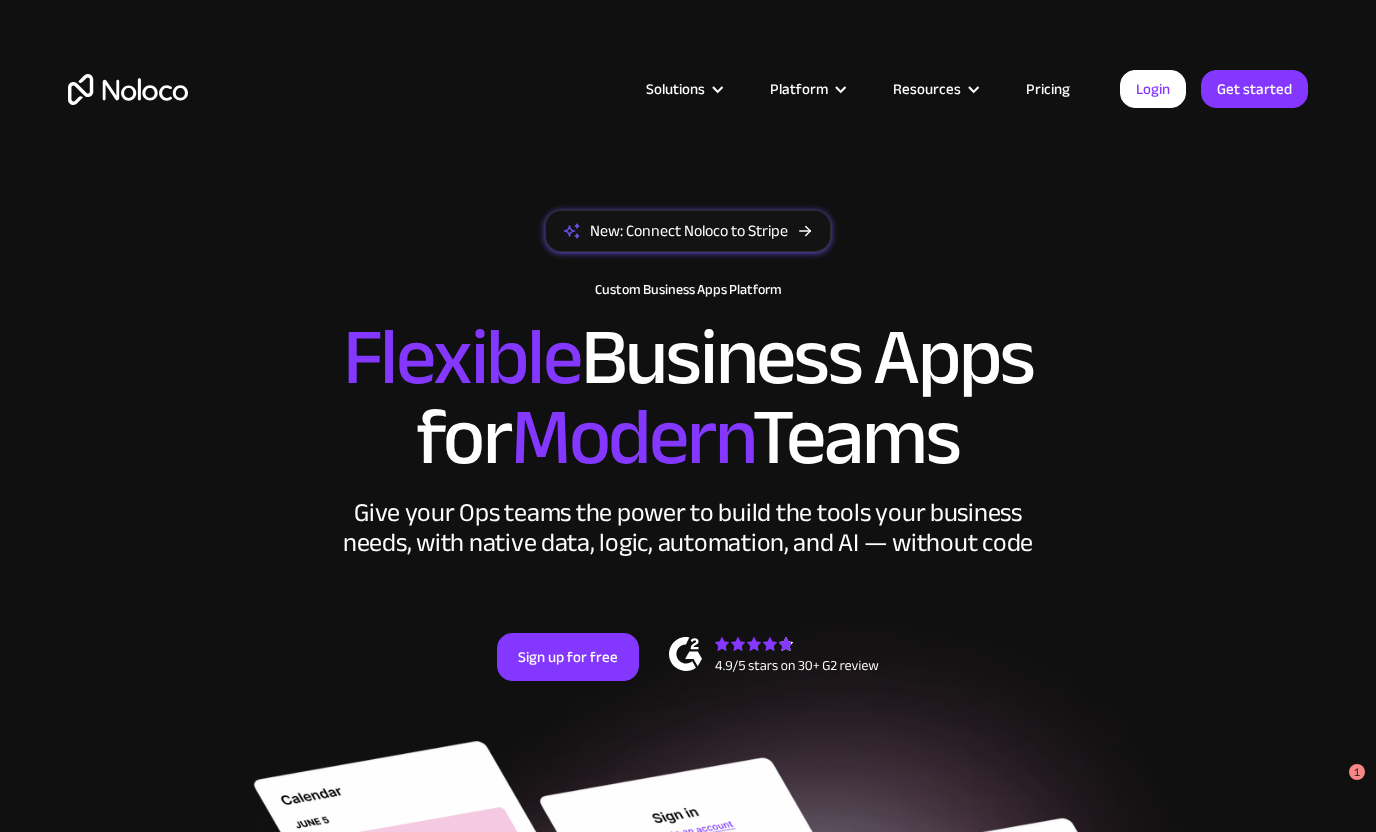 scroll, scrollTop: 0, scrollLeft: 0, axis: both 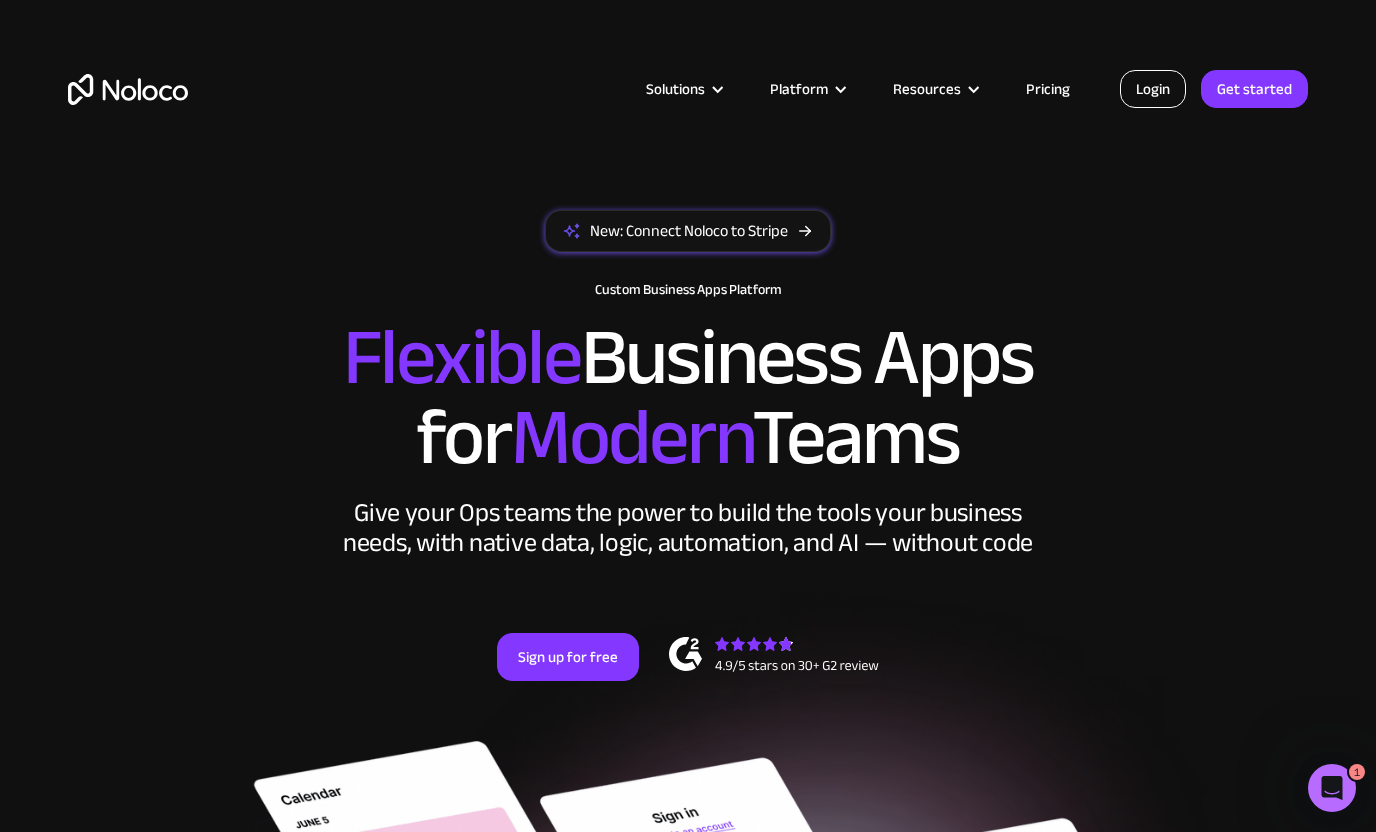 click on "Login" at bounding box center (1153, 89) 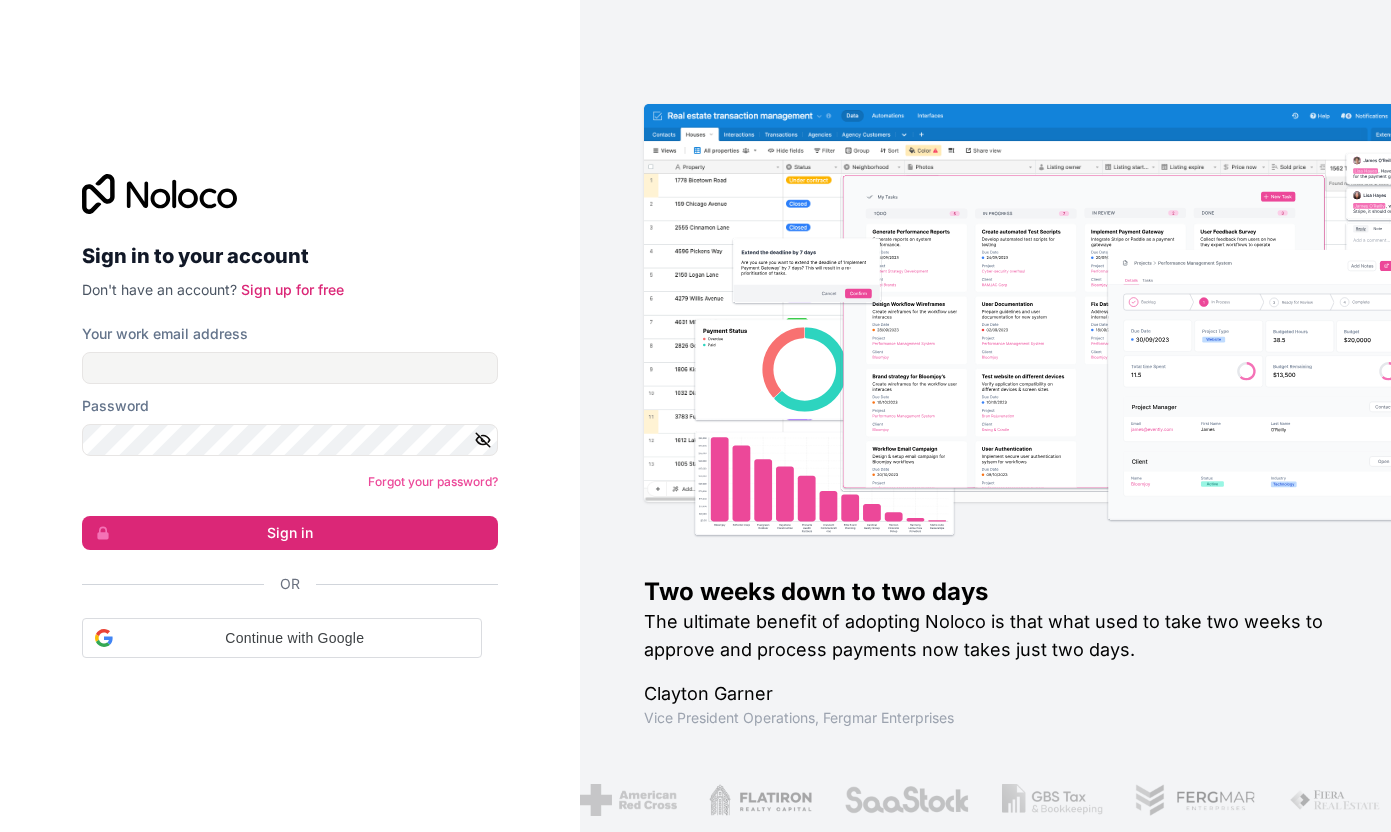 scroll, scrollTop: 0, scrollLeft: 0, axis: both 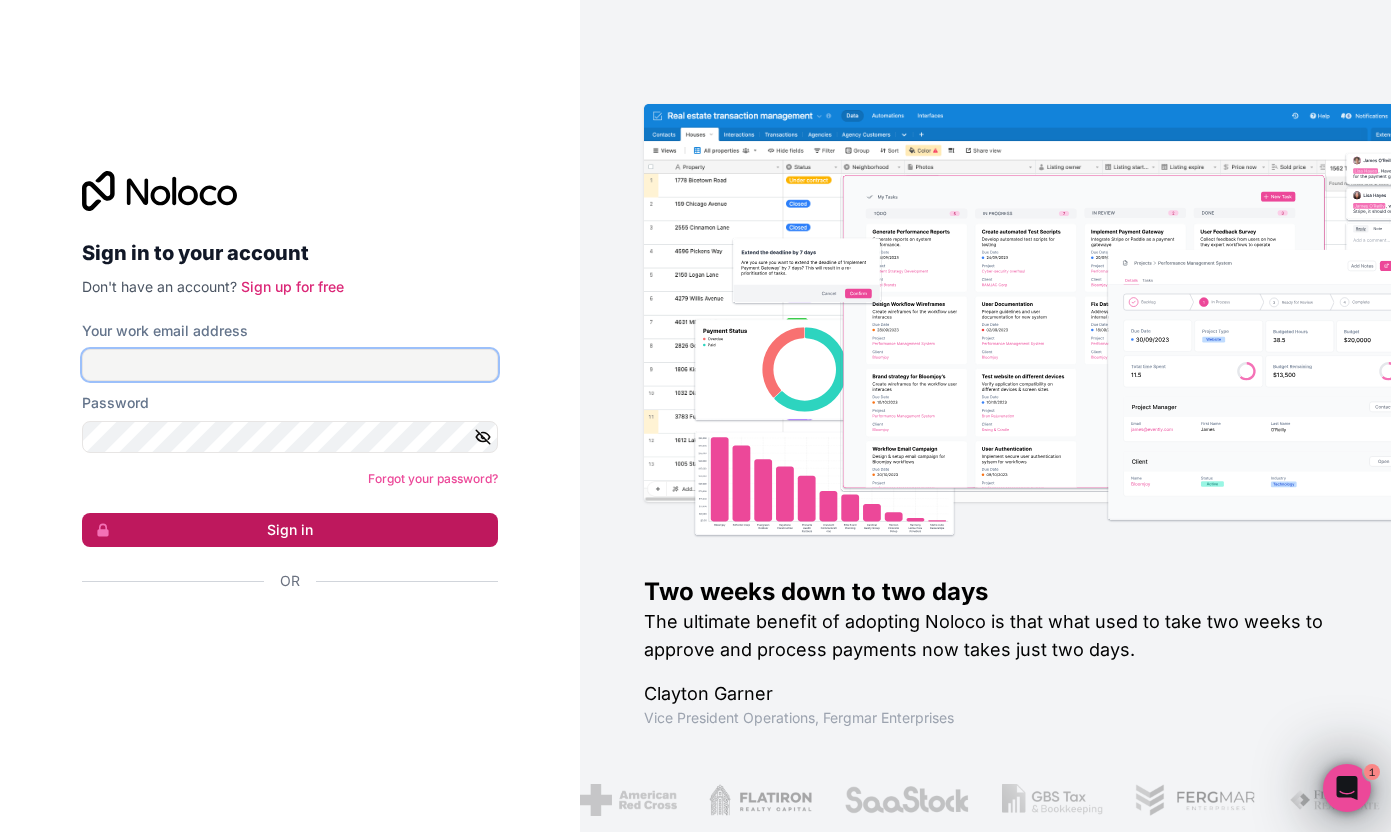type on "[EMAIL]" 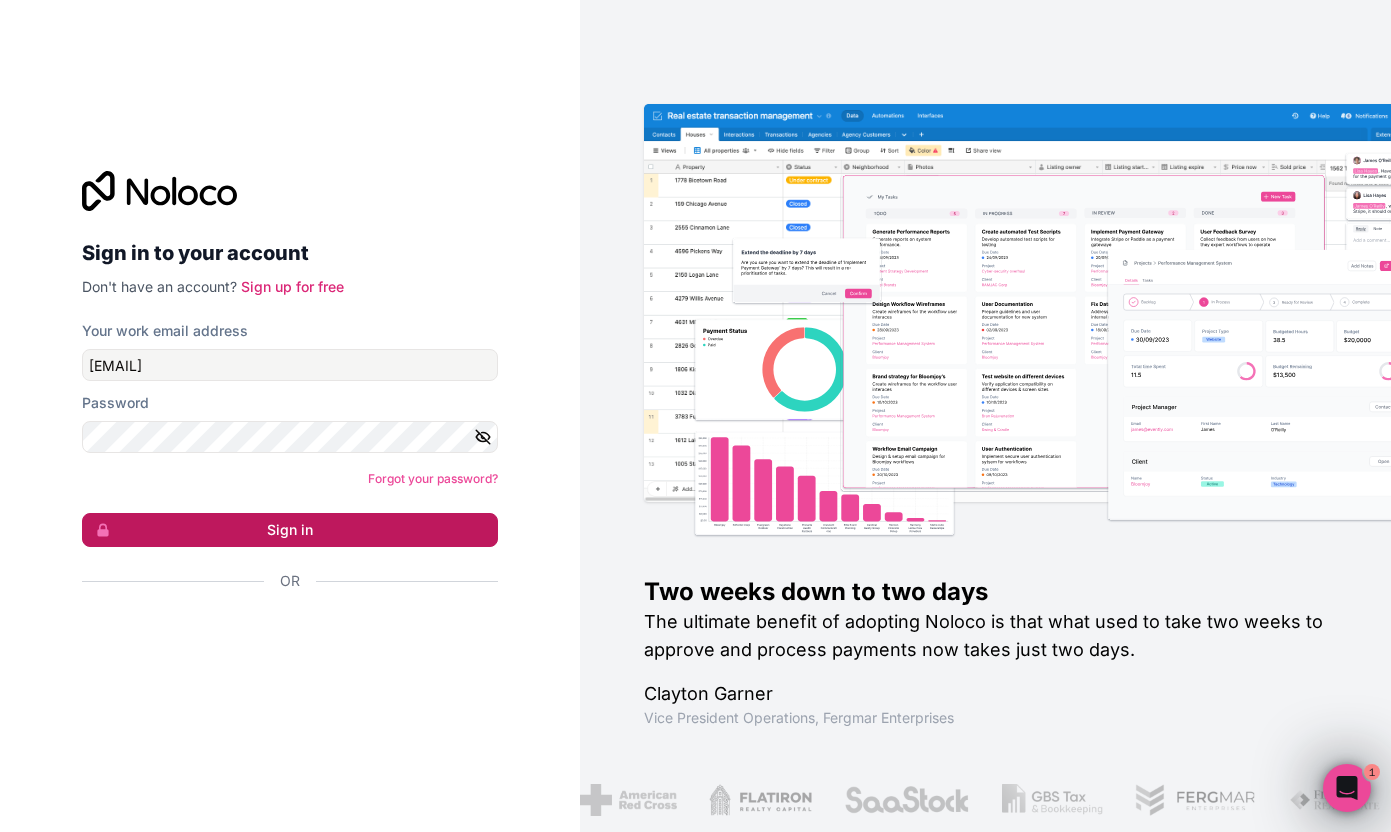 click on "Sign in" at bounding box center (290, 530) 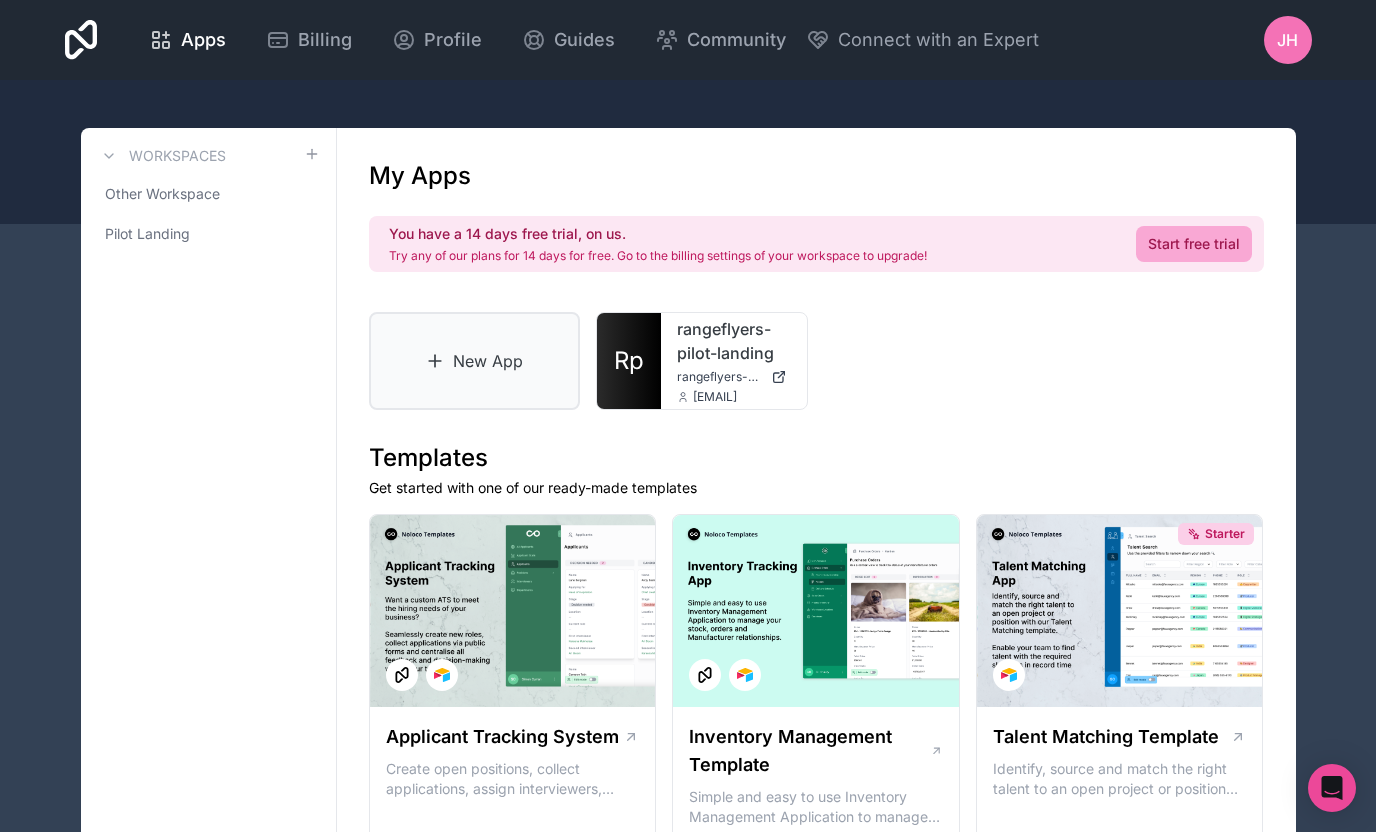 click on "New App" at bounding box center [475, 361] 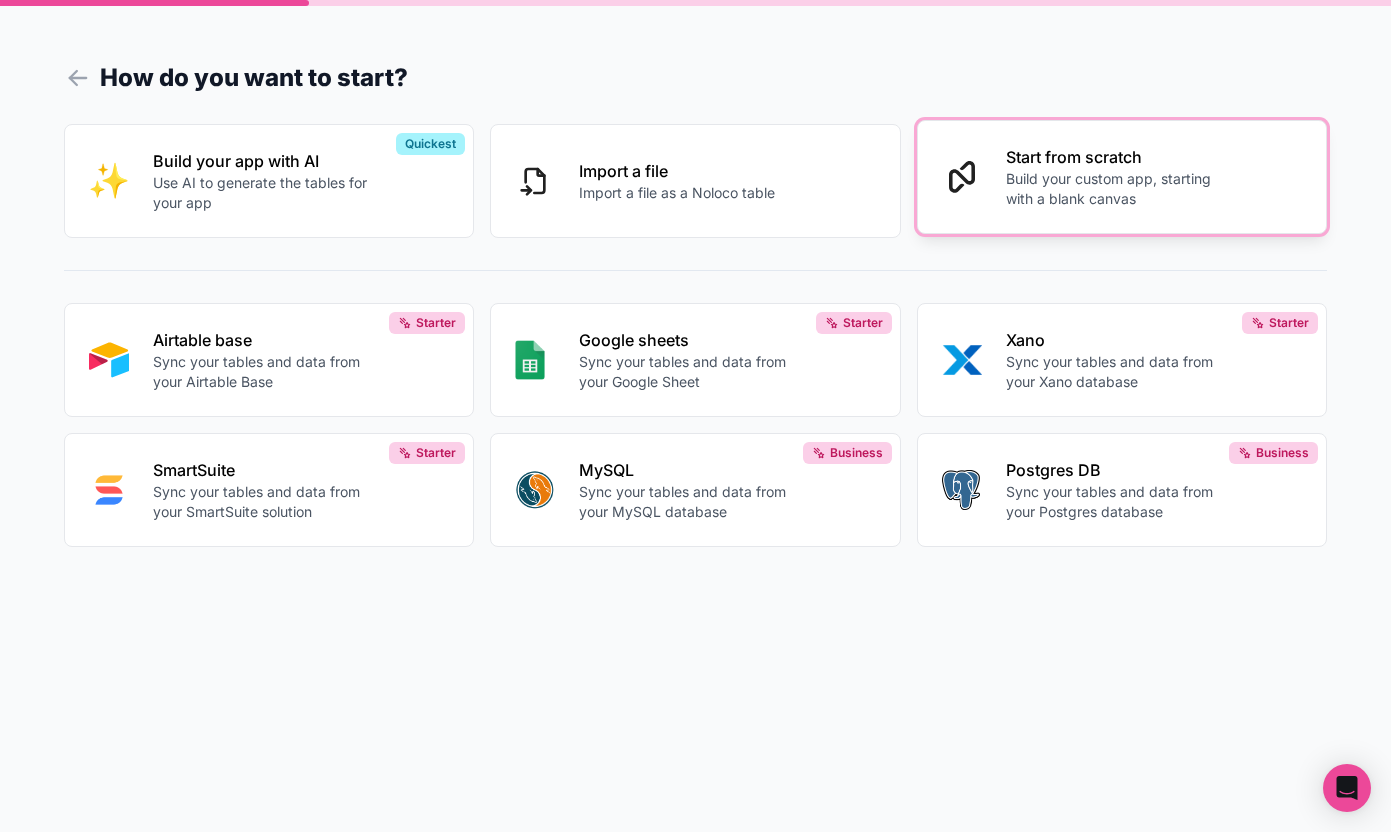 click on "Start from scratch Build your custom app, starting with a blank canvas" at bounding box center [1122, 177] 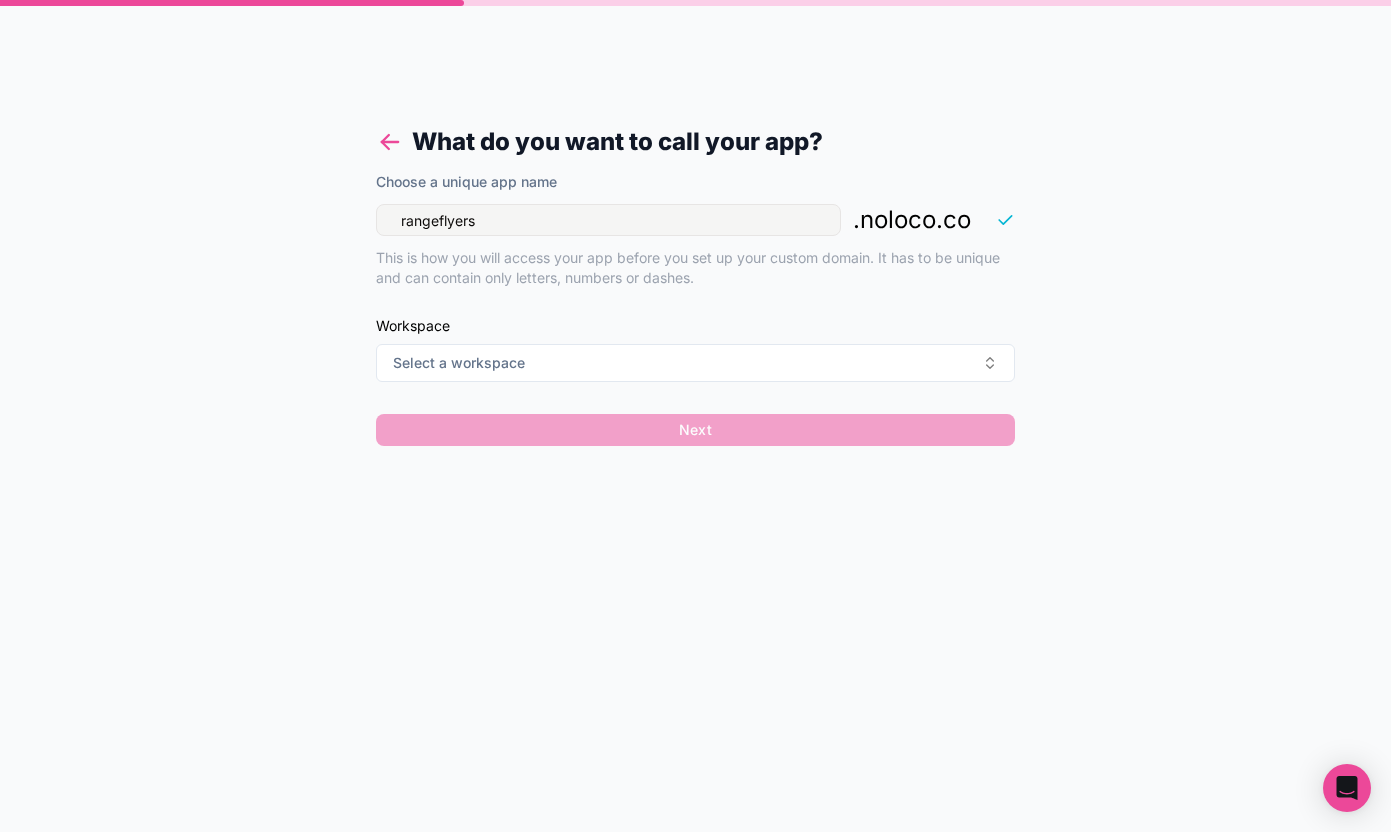 click 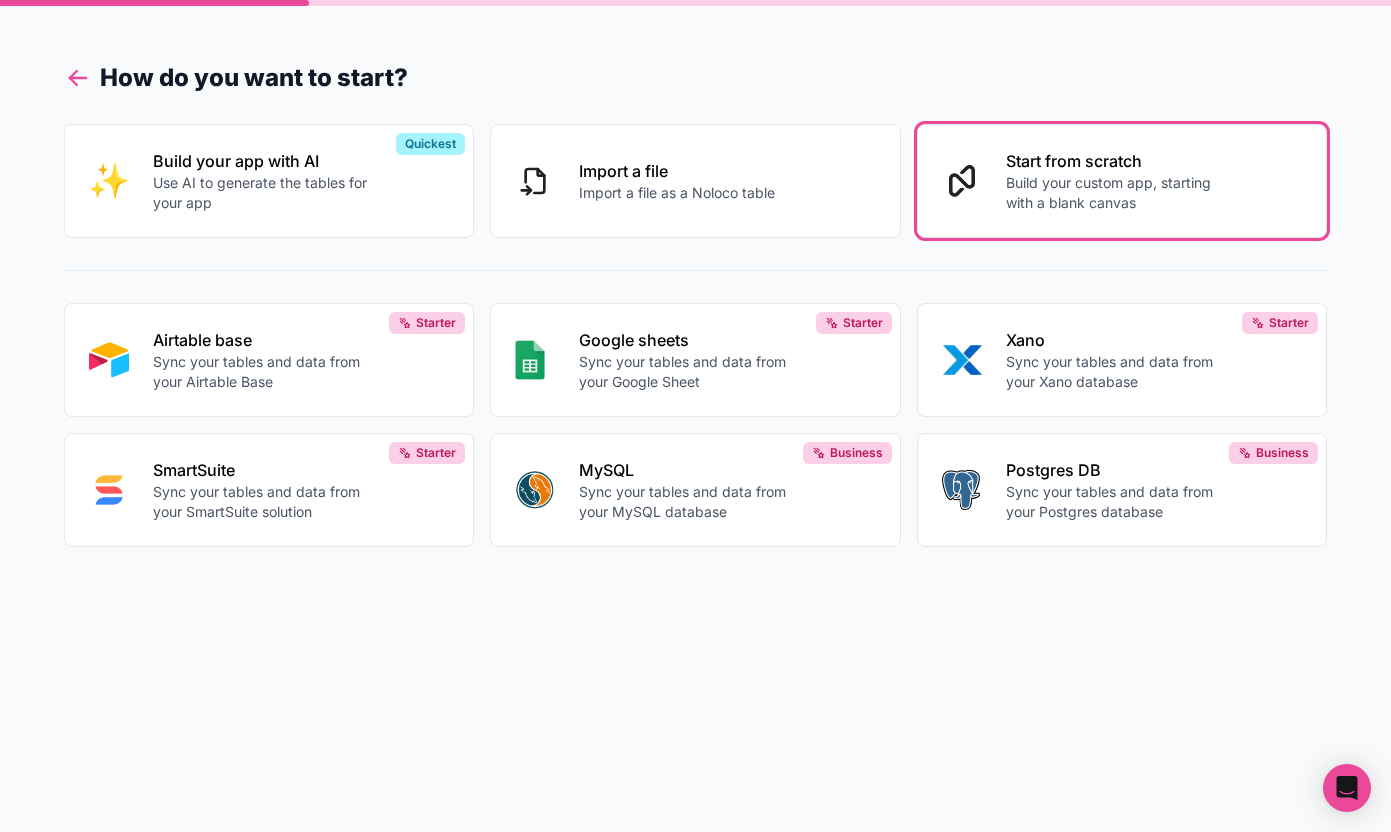 click 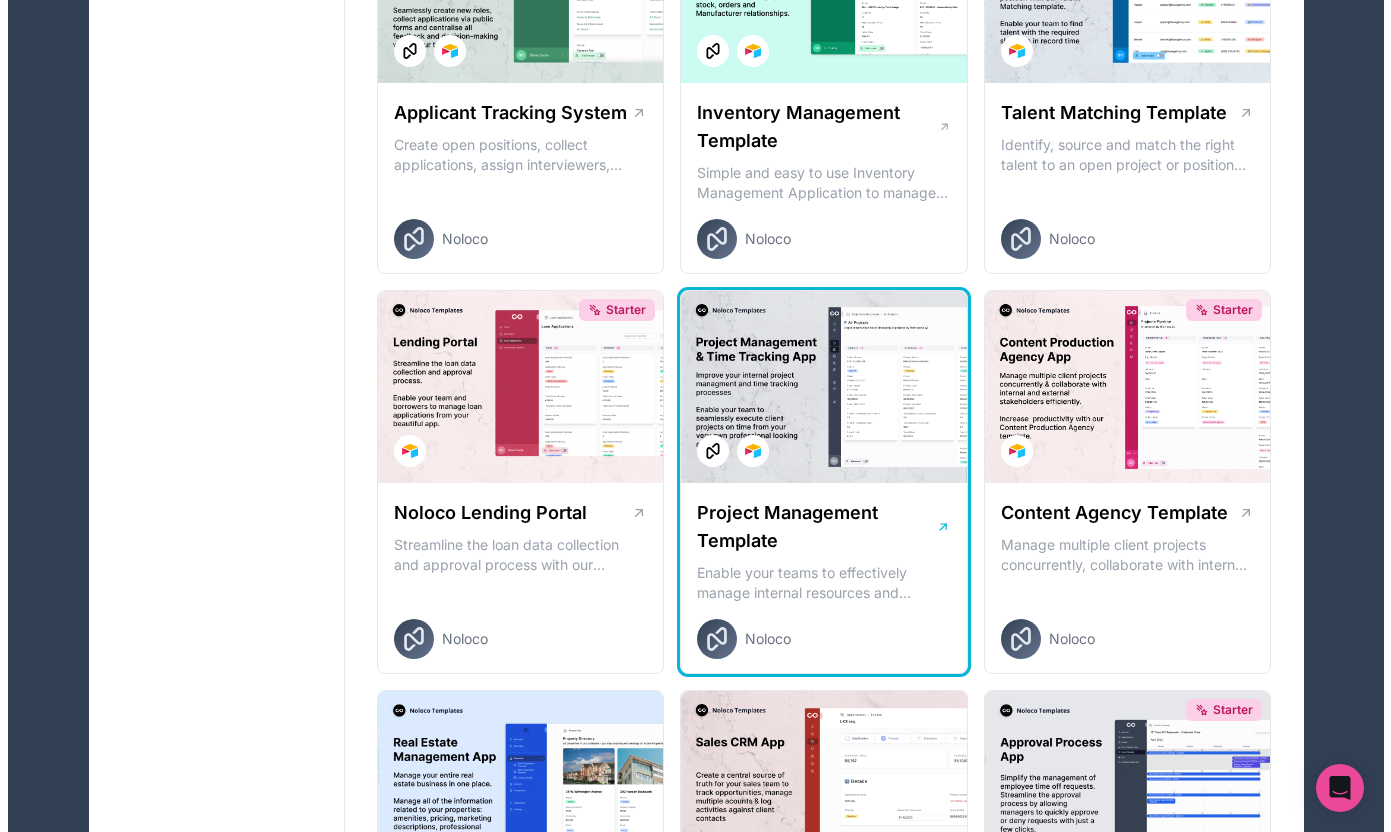 scroll, scrollTop: 0, scrollLeft: 0, axis: both 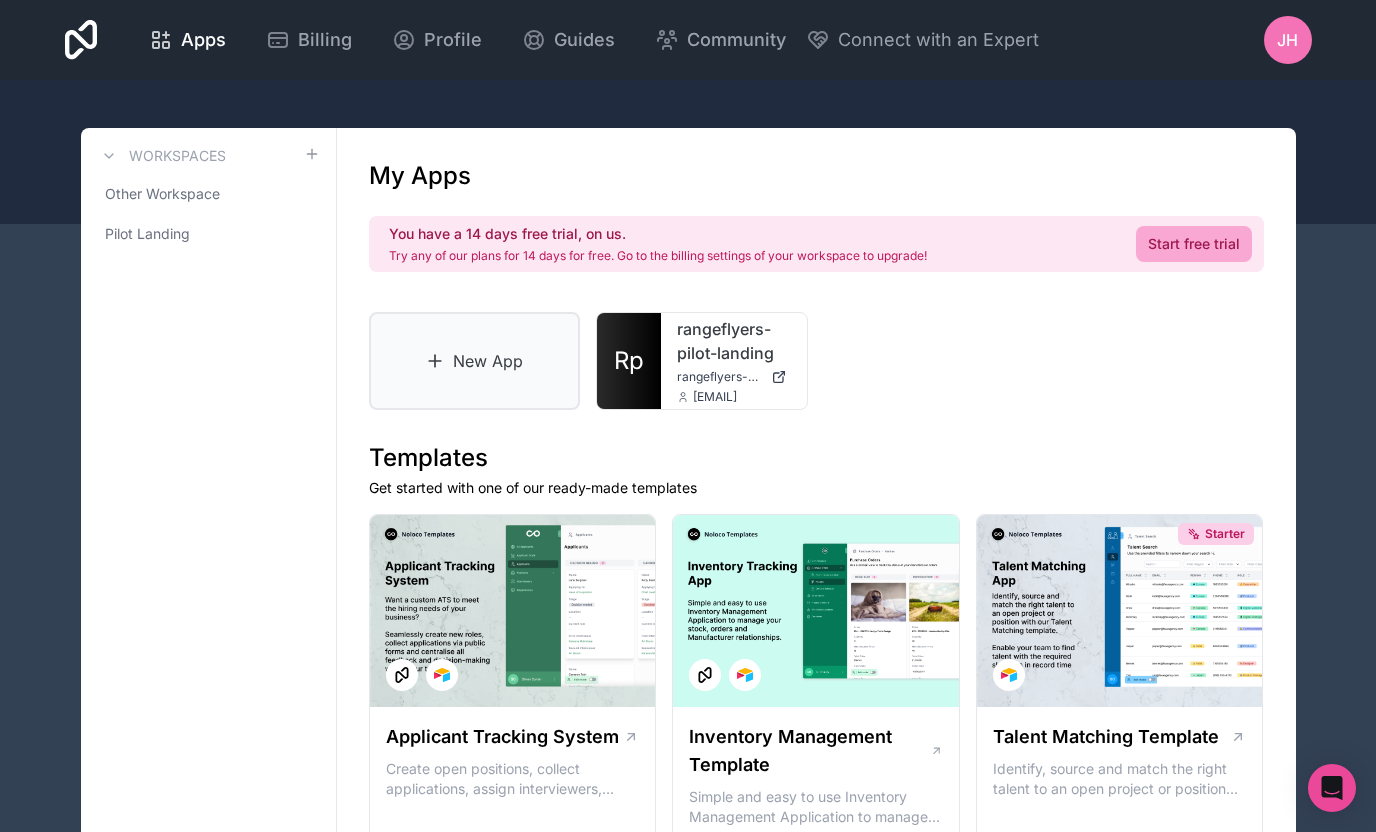 click on "New App" at bounding box center (475, 361) 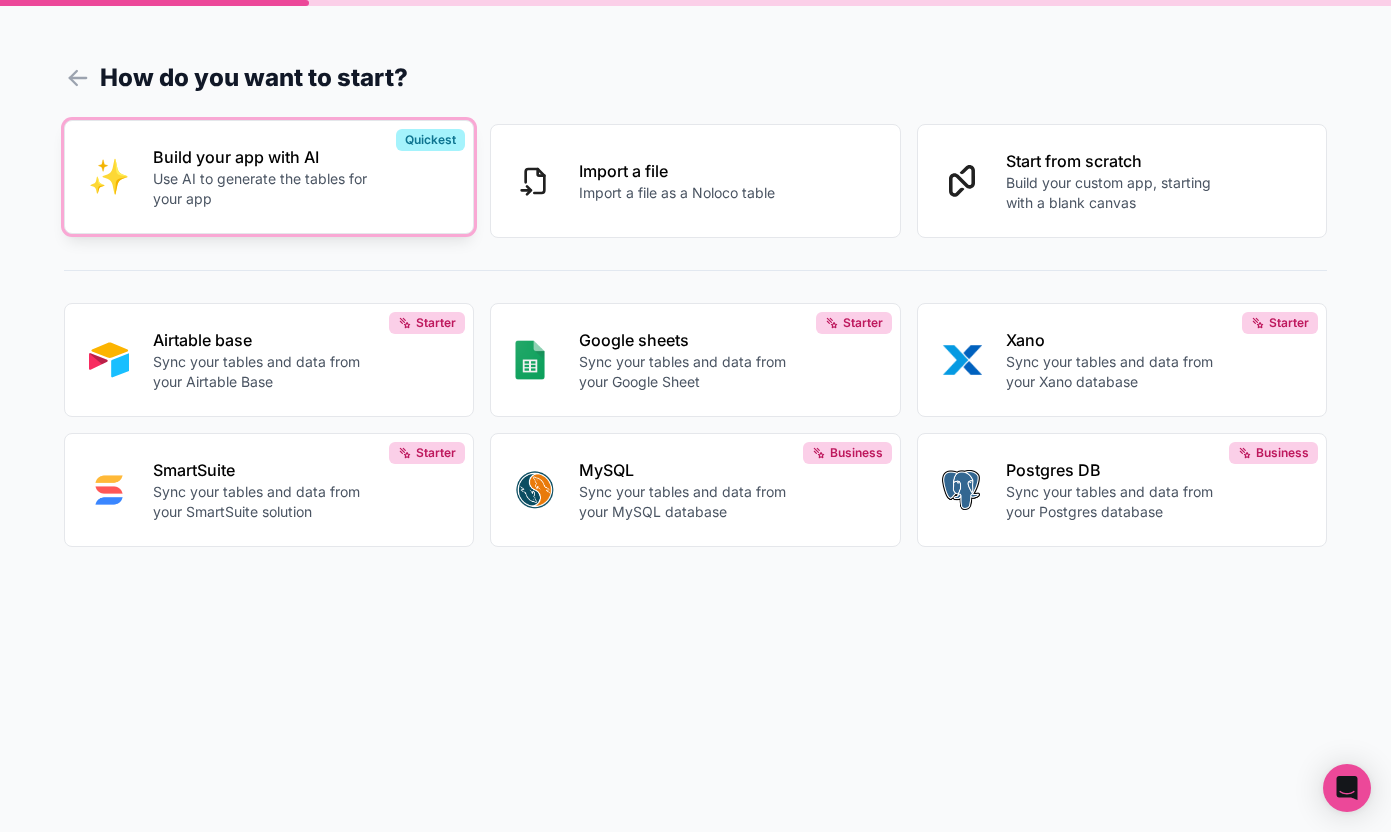click on "Use AI to generate the tables for your app" at bounding box center [261, 189] 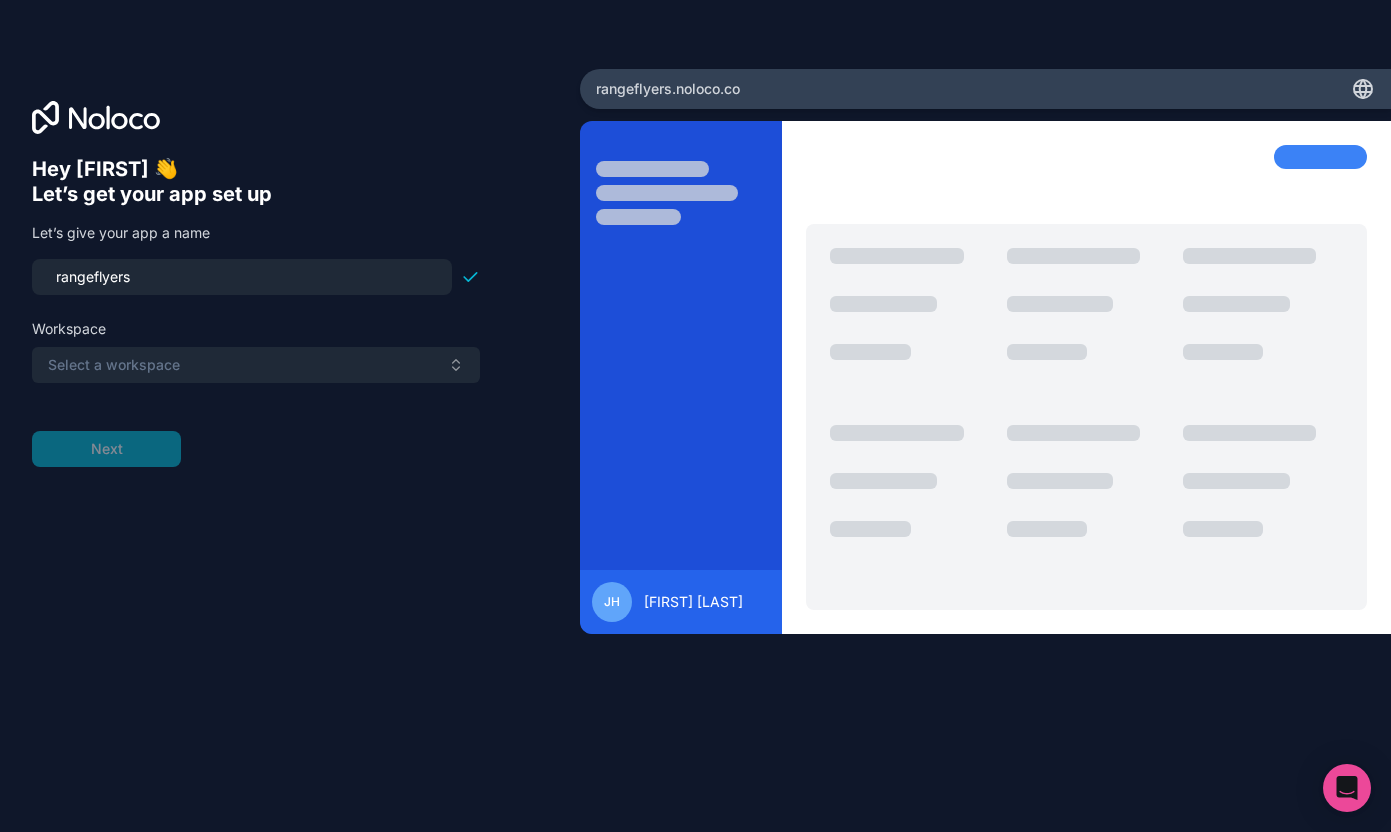 click on "rangeflyers" at bounding box center [242, 277] 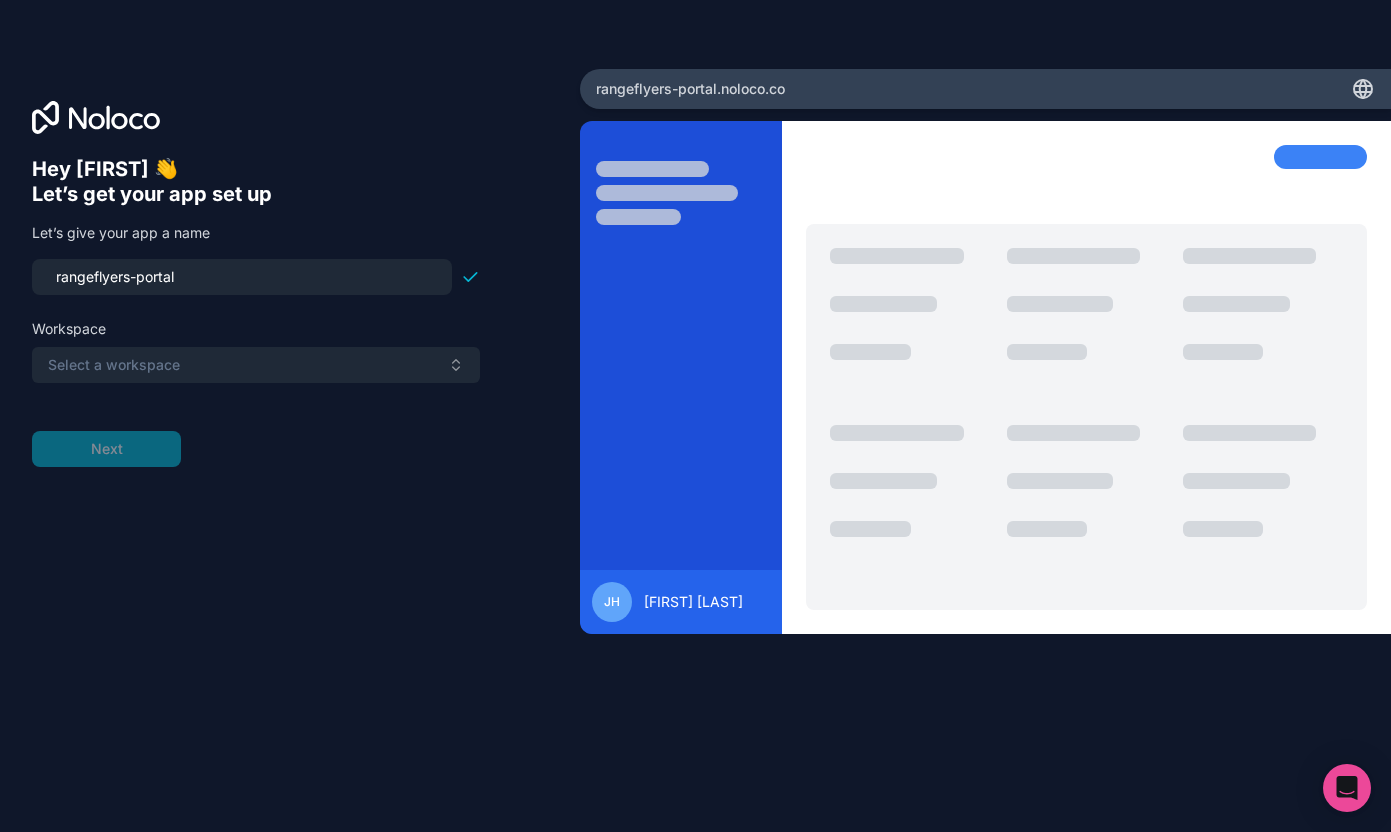 type on "rangeflyers-portal" 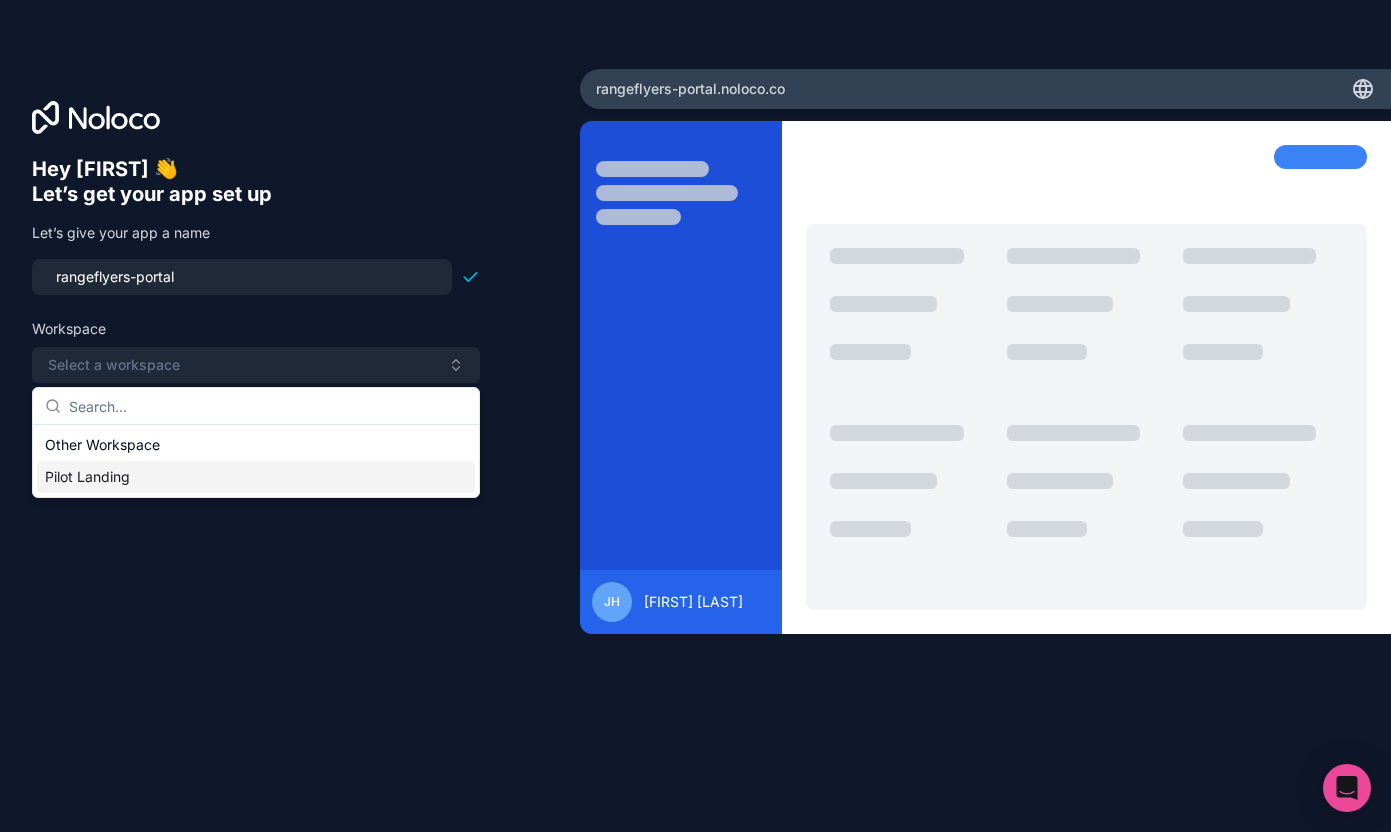 click on "Pilot Landing" at bounding box center [256, 477] 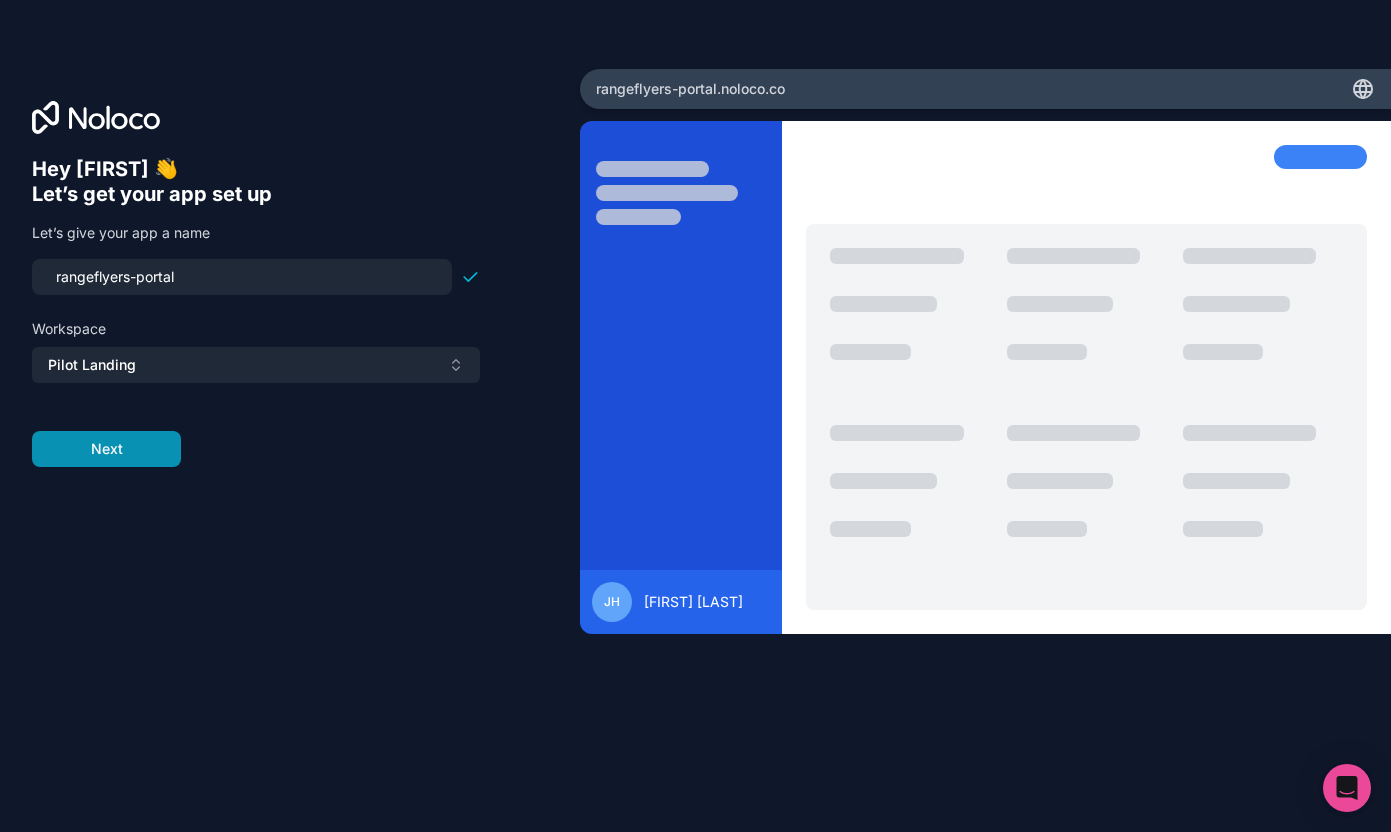 click on "Next" at bounding box center [106, 449] 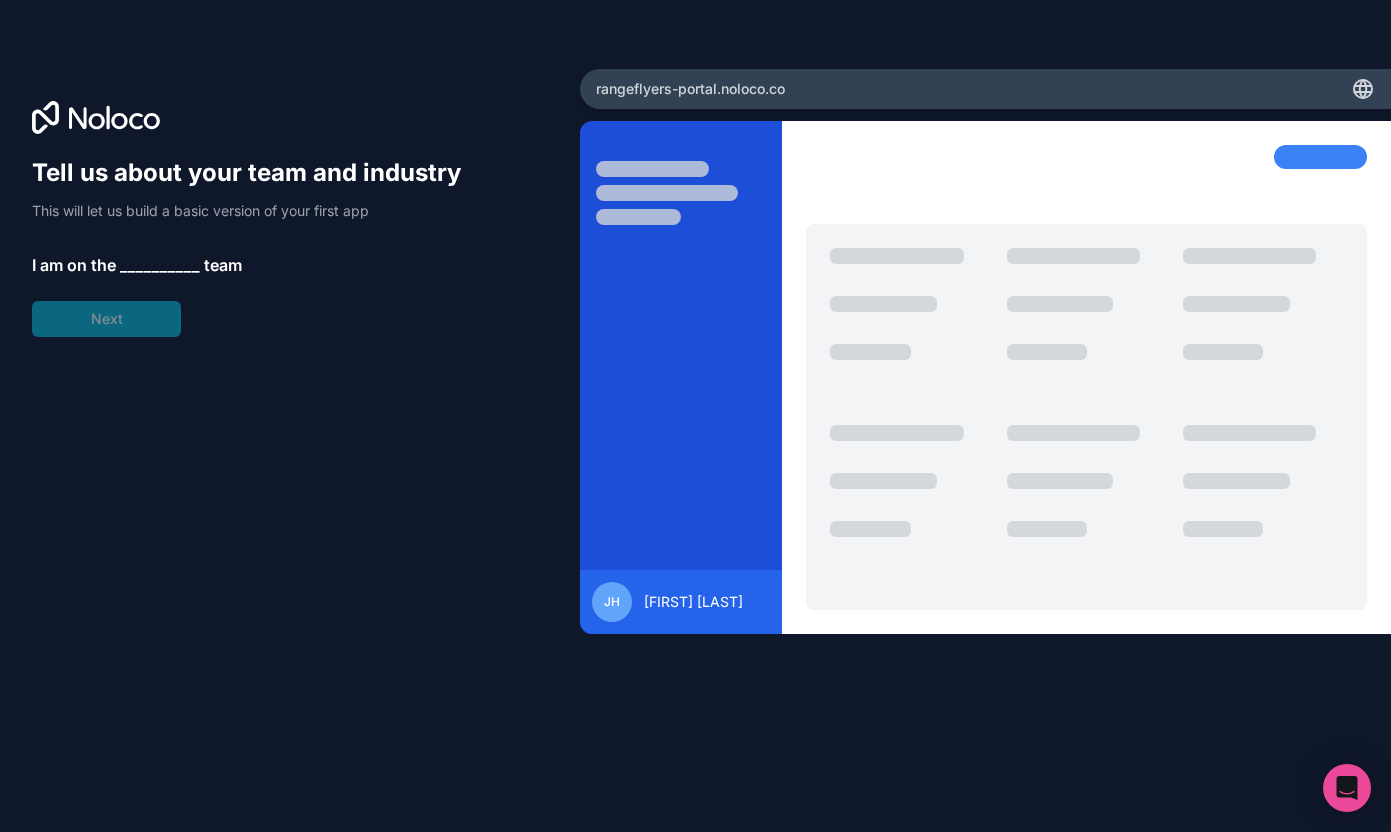 click on "__________" at bounding box center [160, 265] 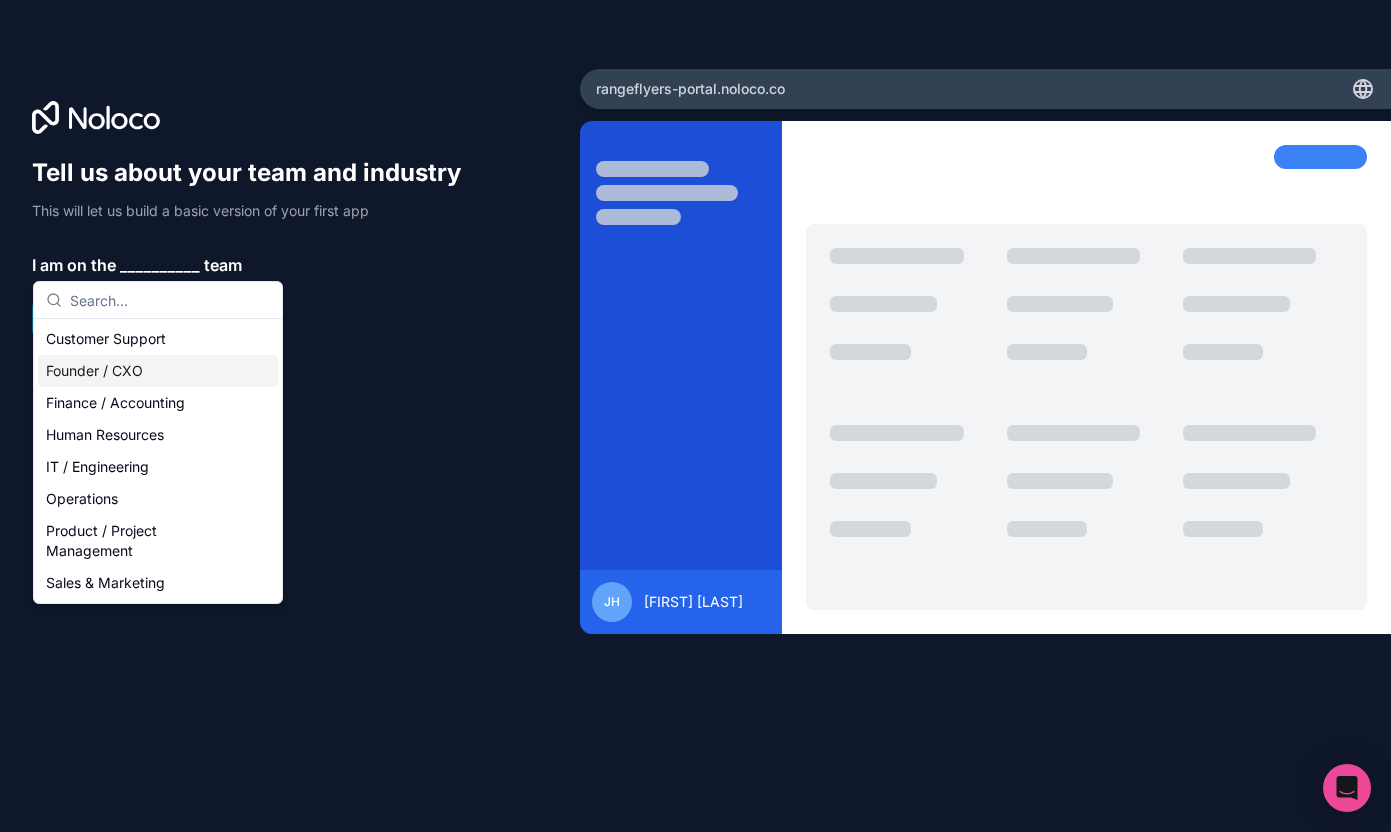 click on "Founder / CXO" at bounding box center (158, 371) 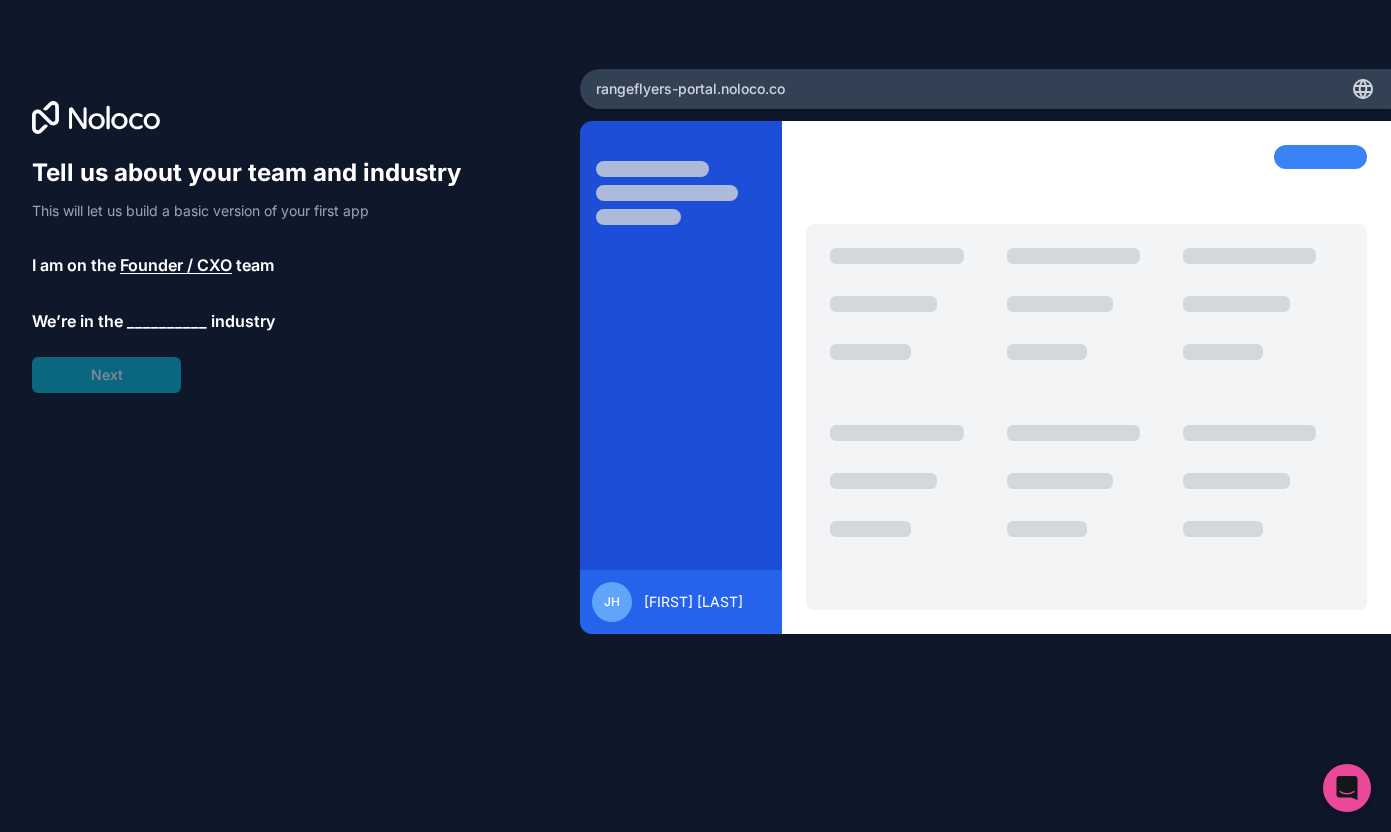 click on "__________" at bounding box center (167, 321) 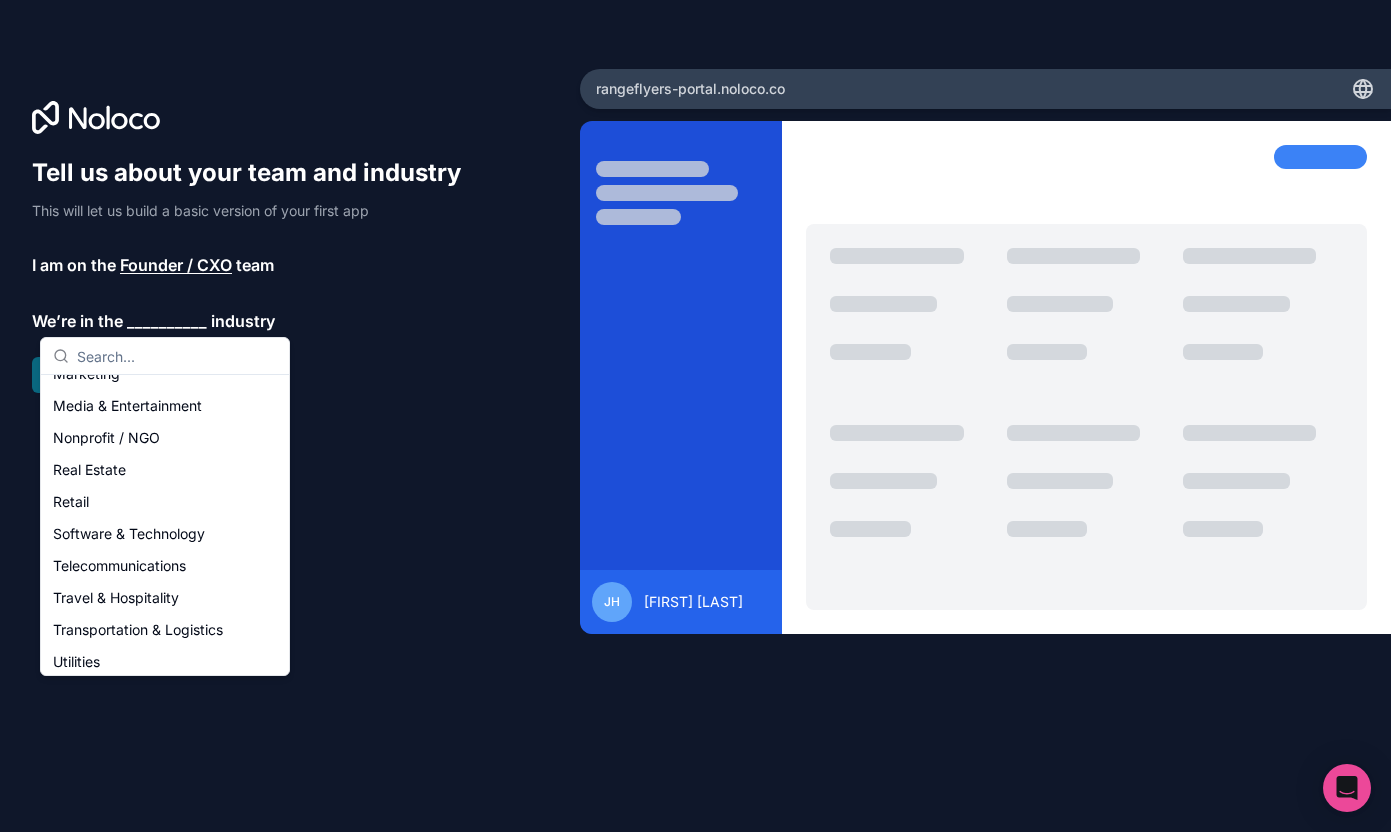 scroll, scrollTop: 410, scrollLeft: 0, axis: vertical 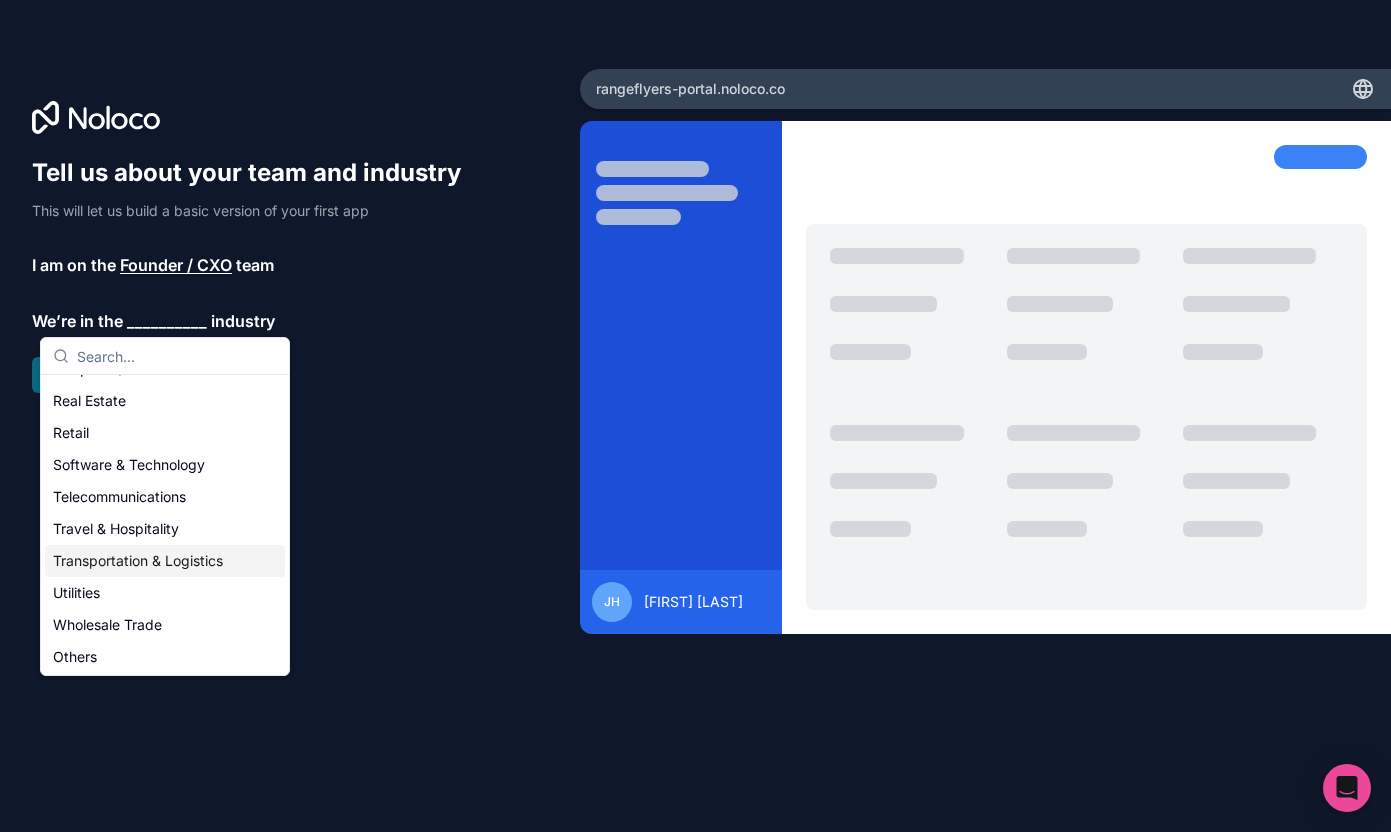 click on "Transportation & Logistics" at bounding box center [165, 561] 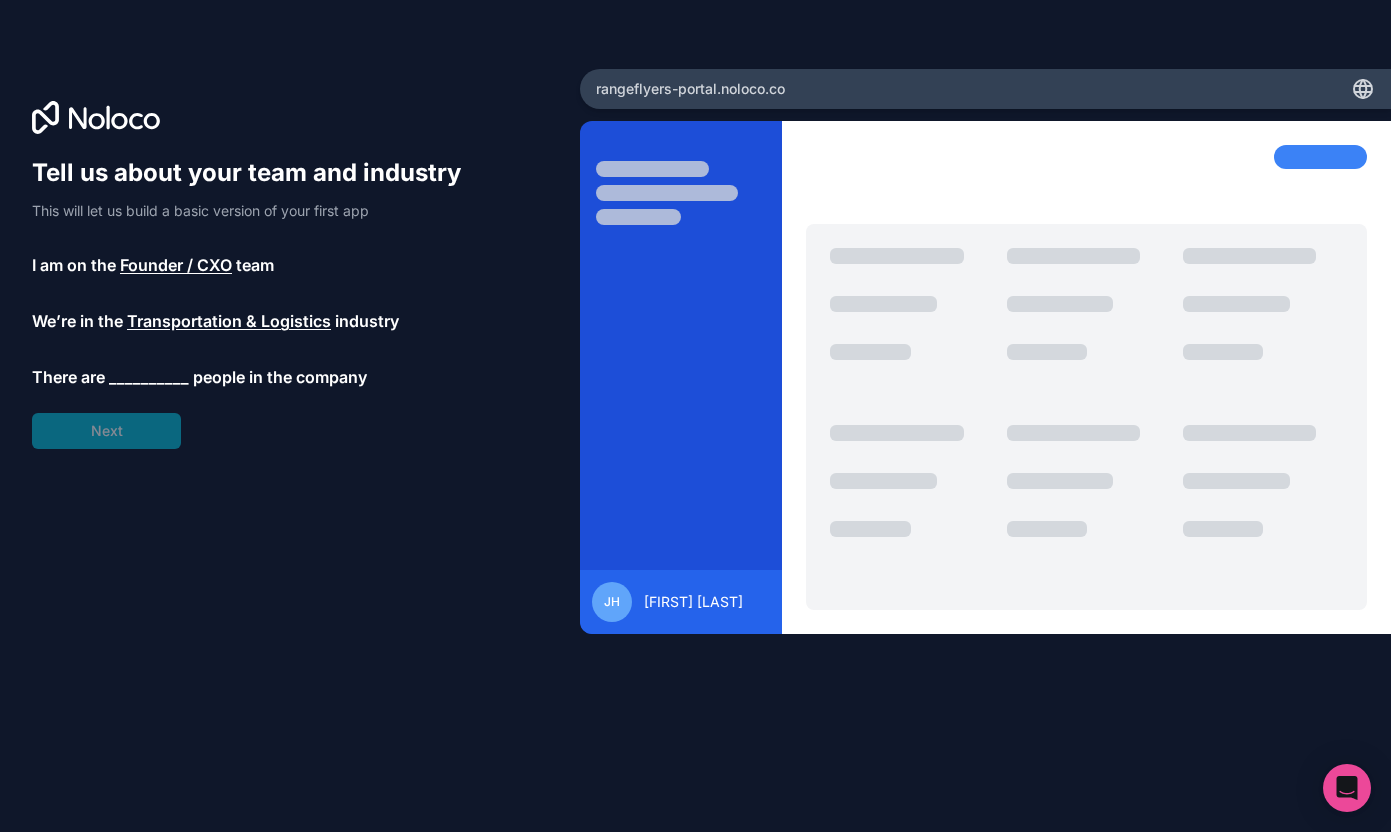 click on "__________" at bounding box center [149, 377] 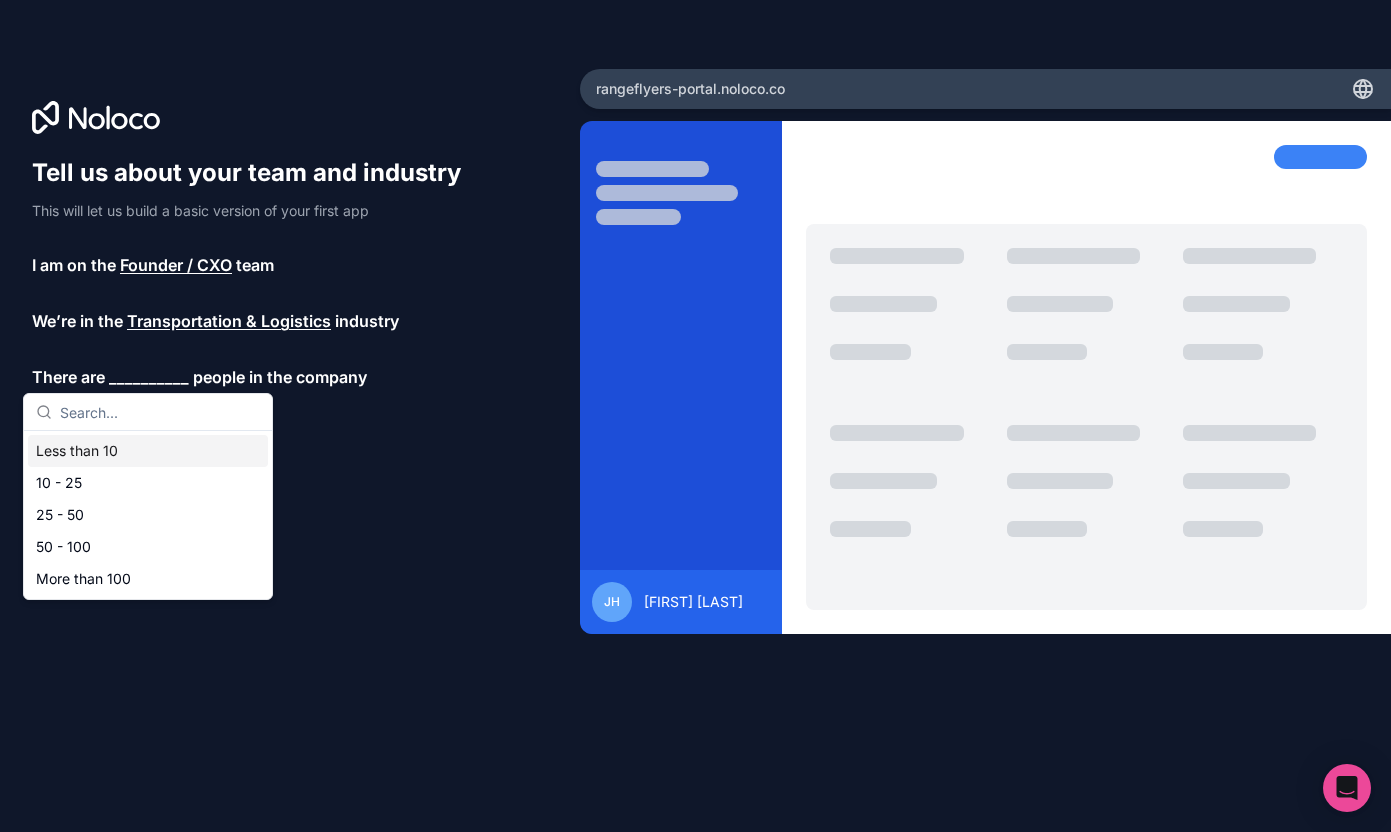 click on "Less than 10" at bounding box center [148, 451] 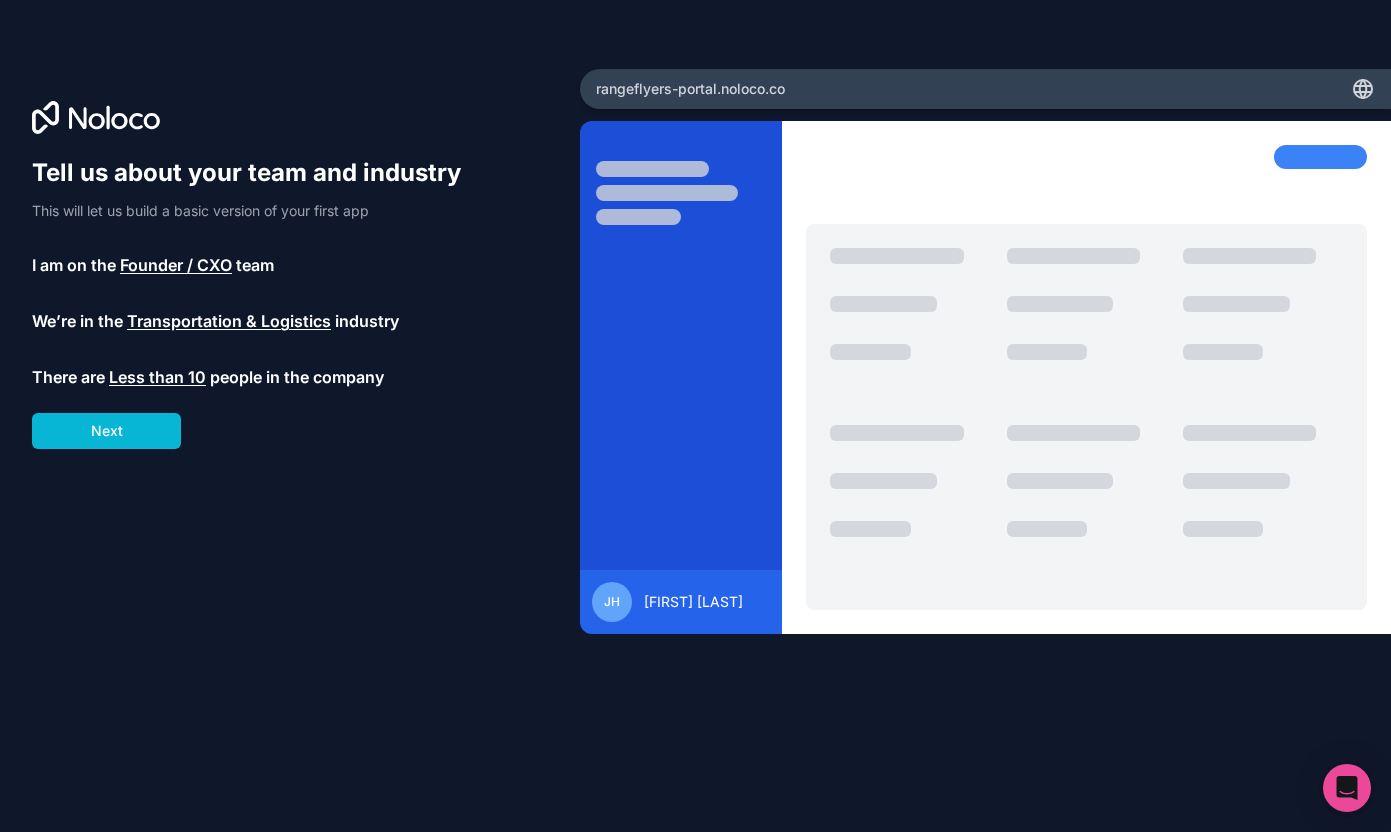 click on "Next" at bounding box center (106, 431) 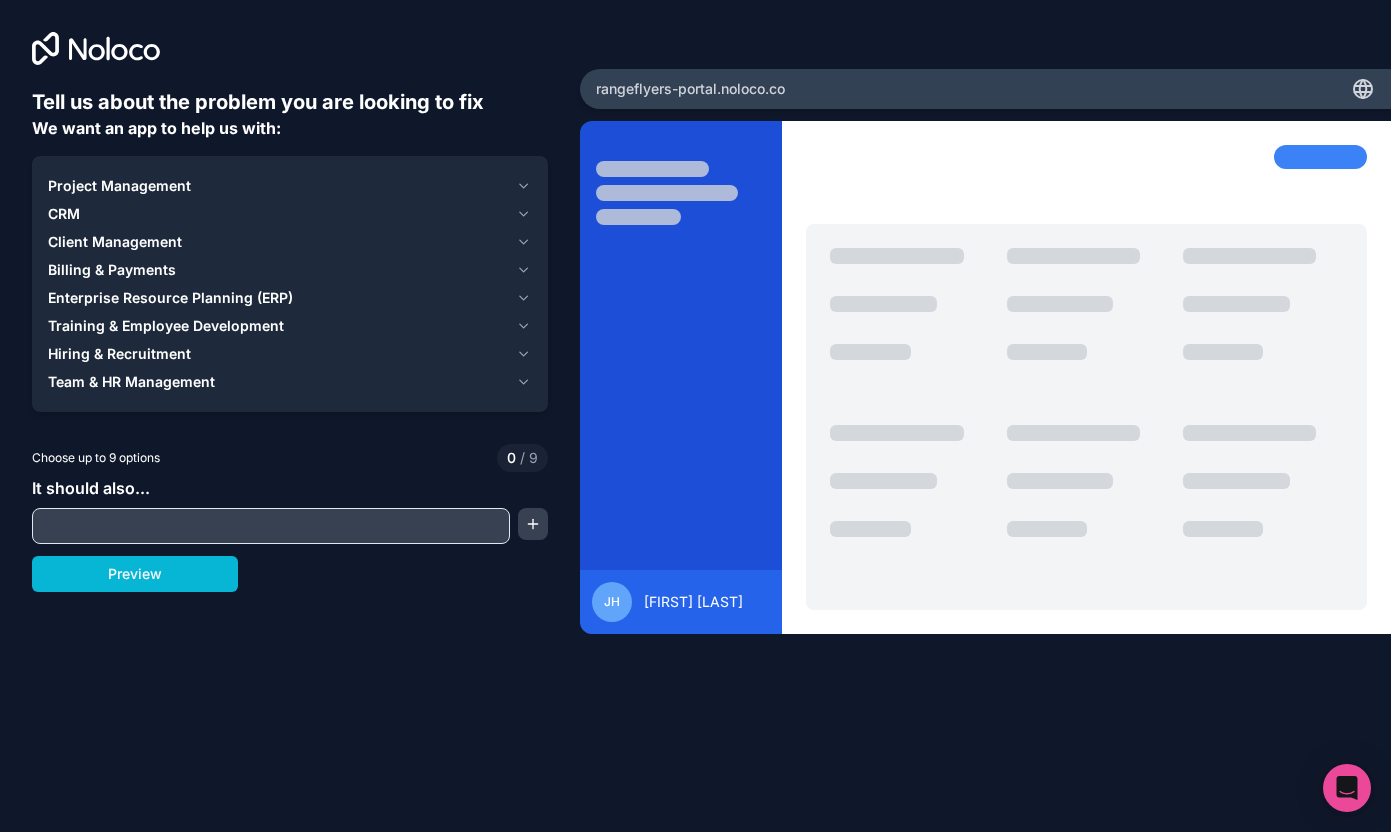 click on "CRM" at bounding box center [290, 214] 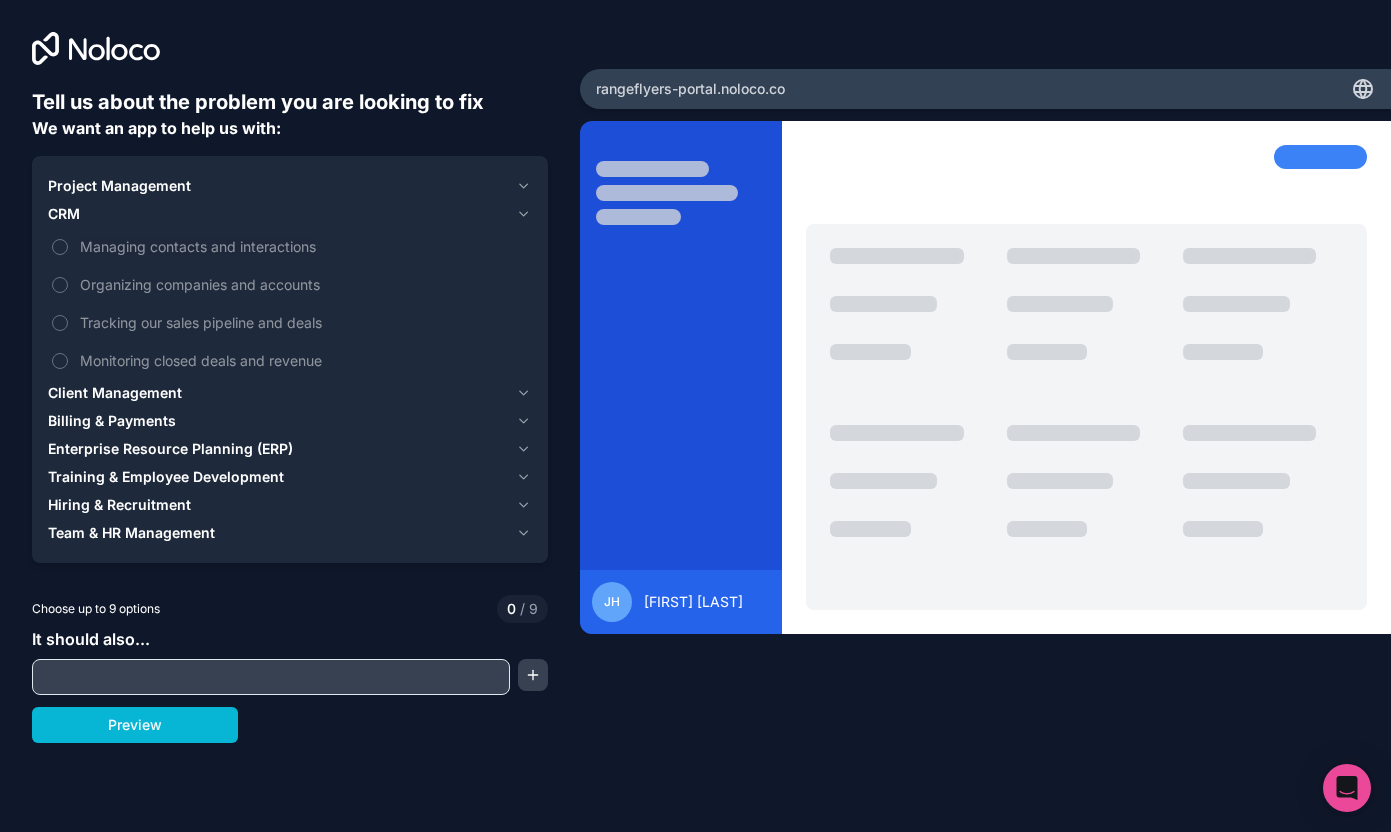 click on "Hiring & Recruitment" at bounding box center [119, 505] 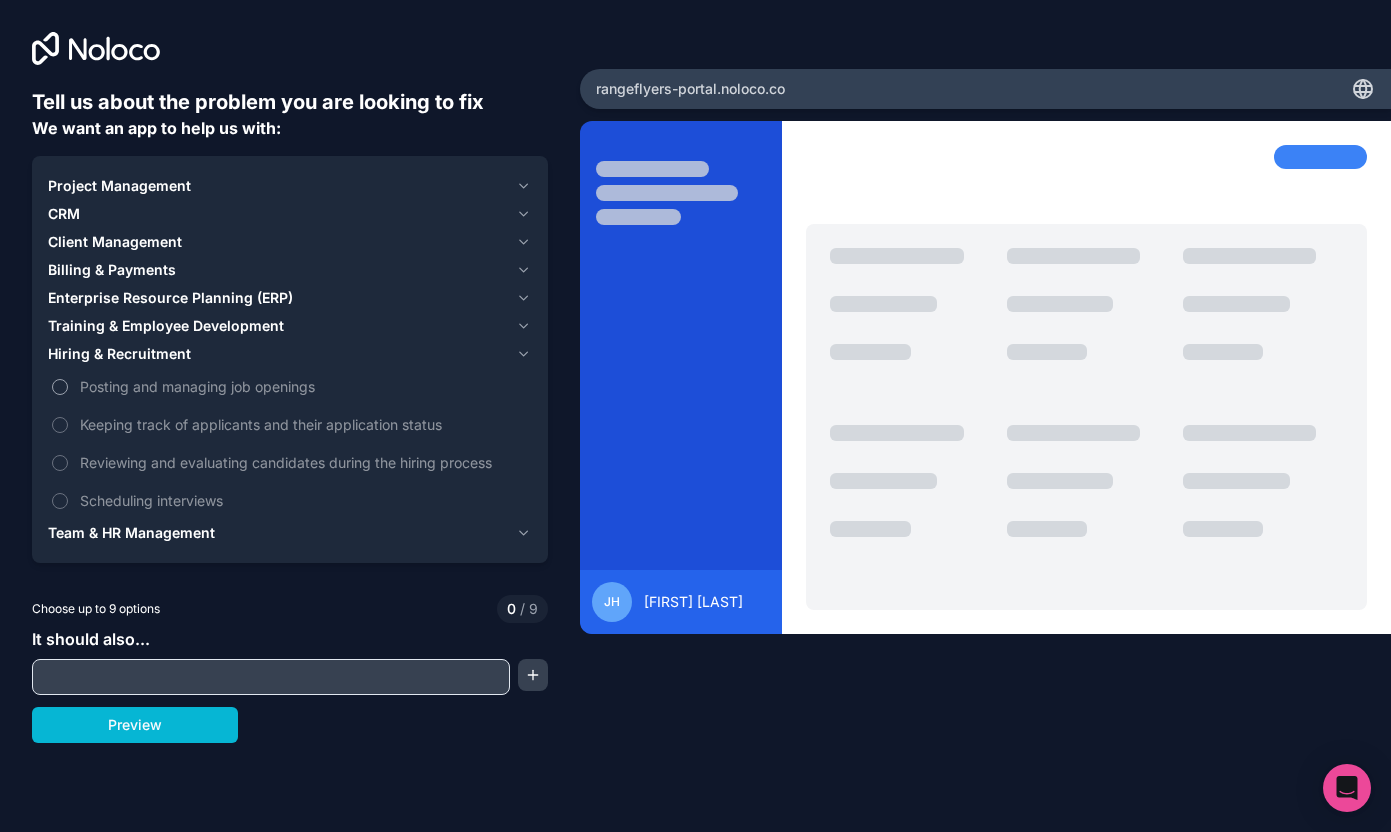 click on "Posting and managing job openings" at bounding box center [304, 386] 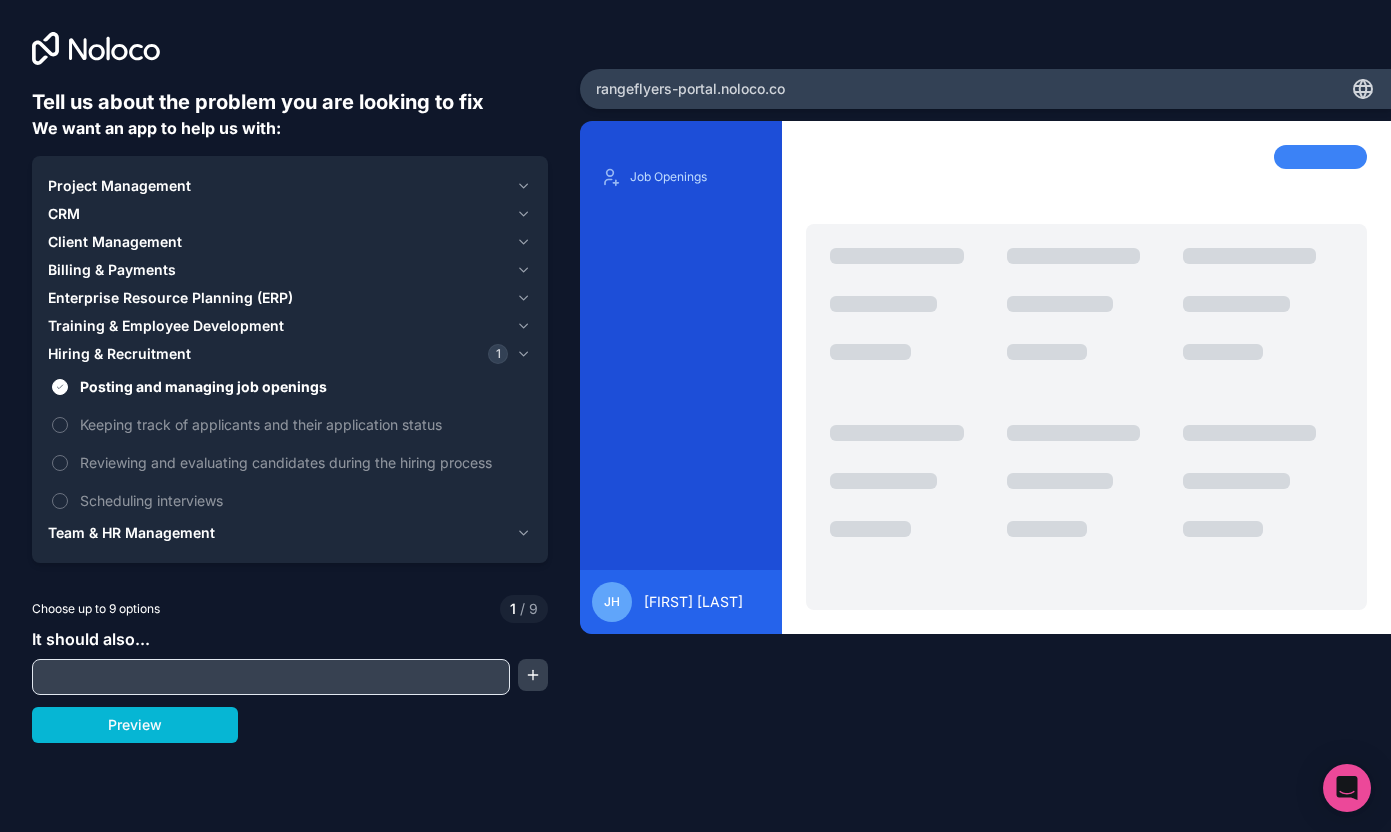 click at bounding box center [271, 677] 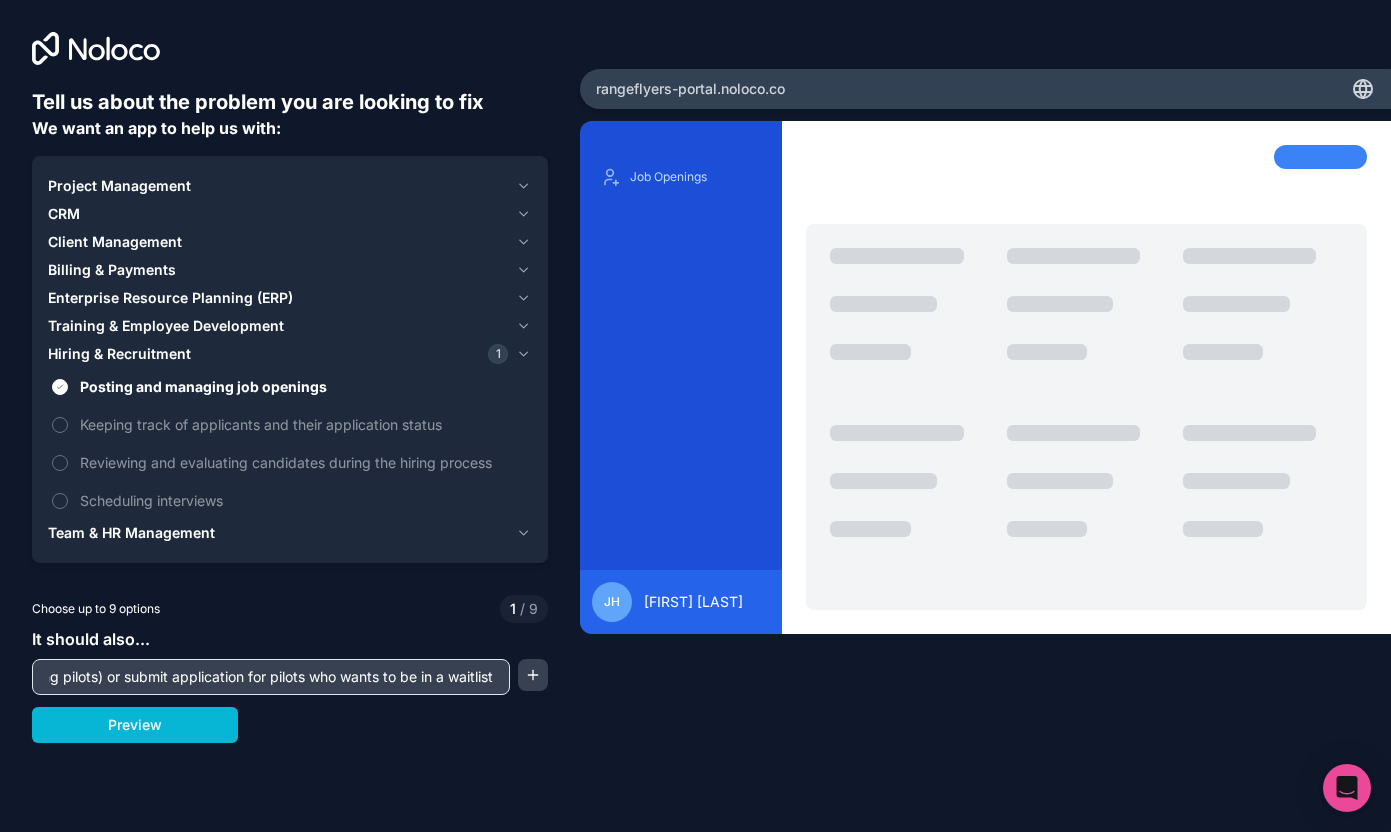 scroll, scrollTop: 0, scrollLeft: 377, axis: horizontal 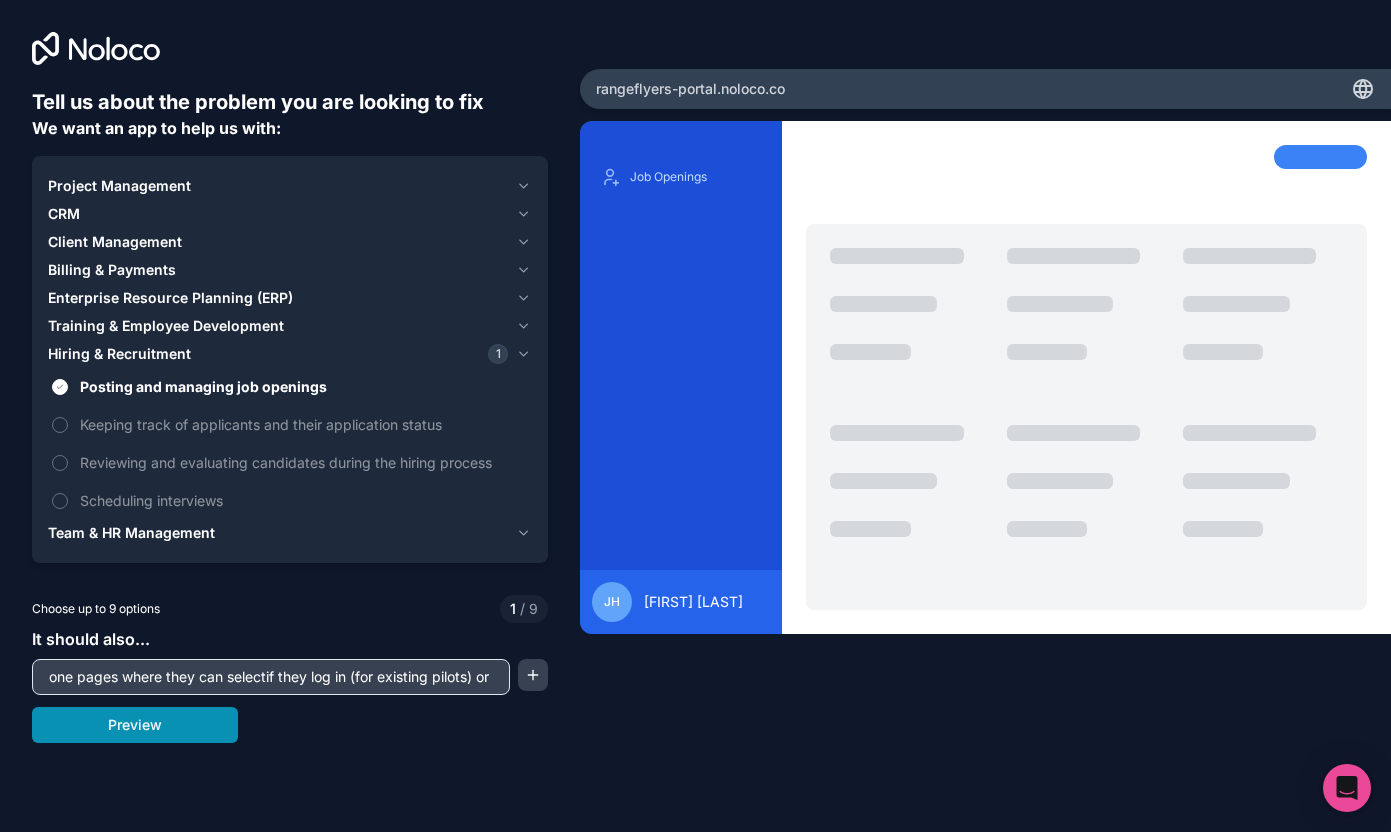 click on "Preview" at bounding box center (135, 725) 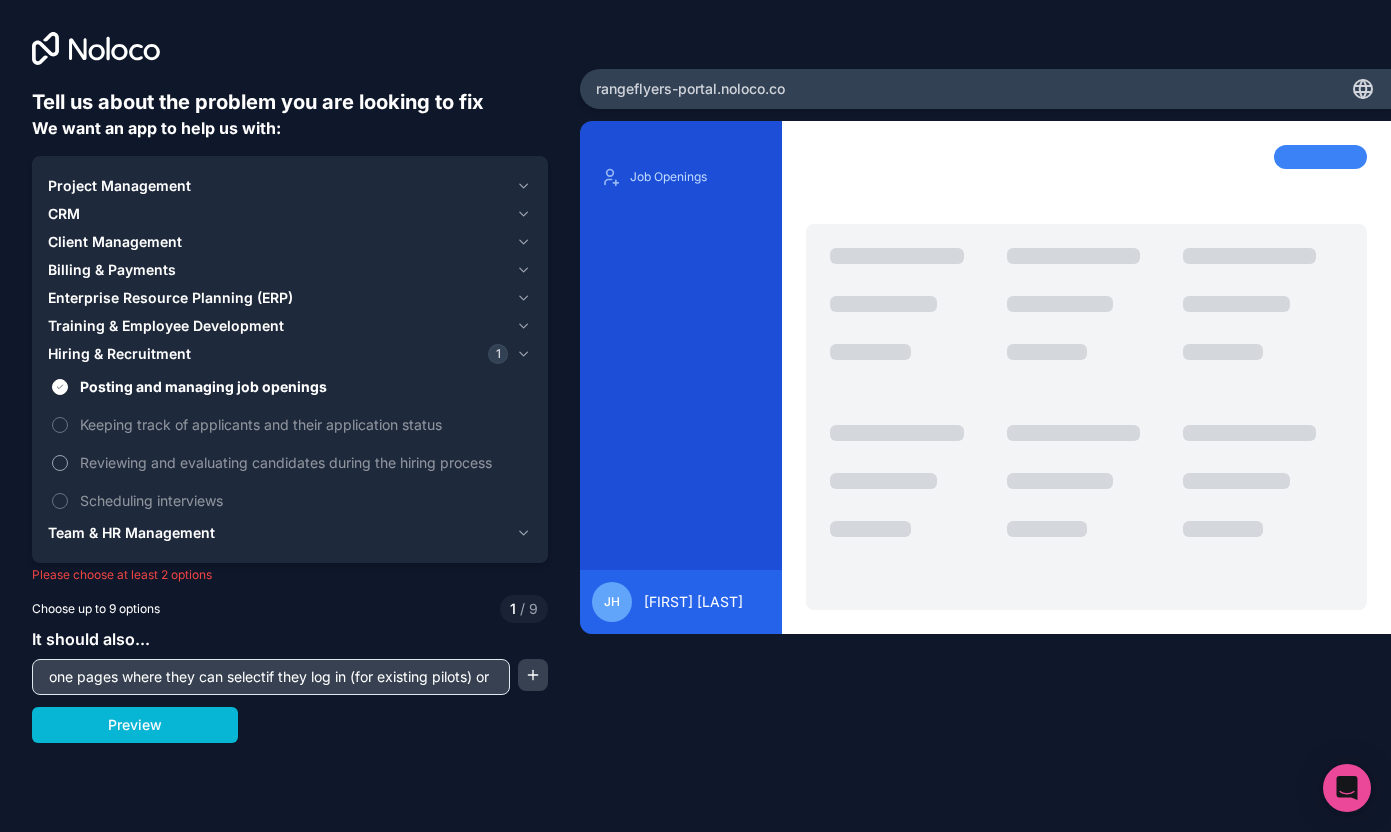click on "Reviewing and evaluating candidates during the hiring process" at bounding box center (304, 462) 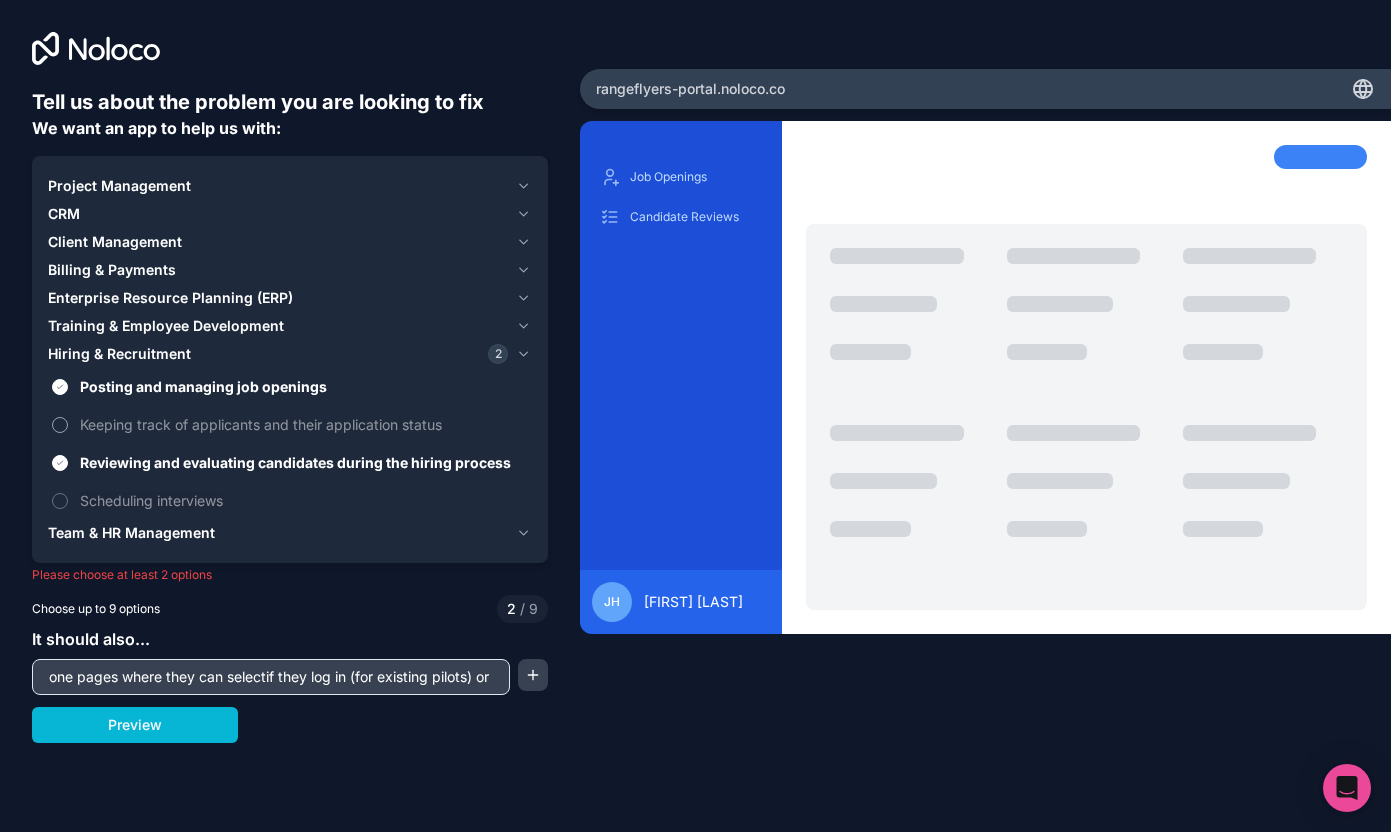 click on "Keeping track of applicants and their application status" at bounding box center (304, 424) 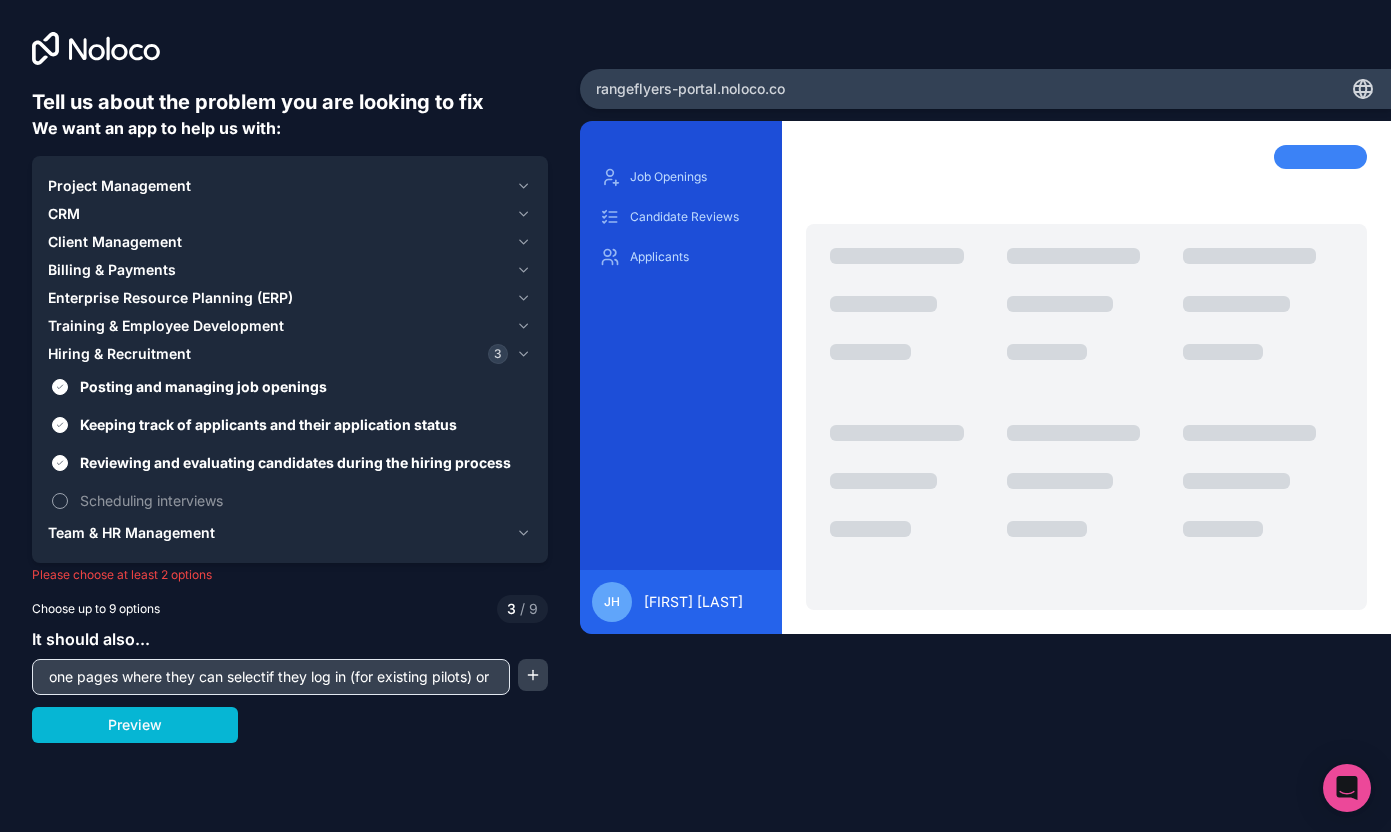 click on "Scheduling interviews" at bounding box center (304, 500) 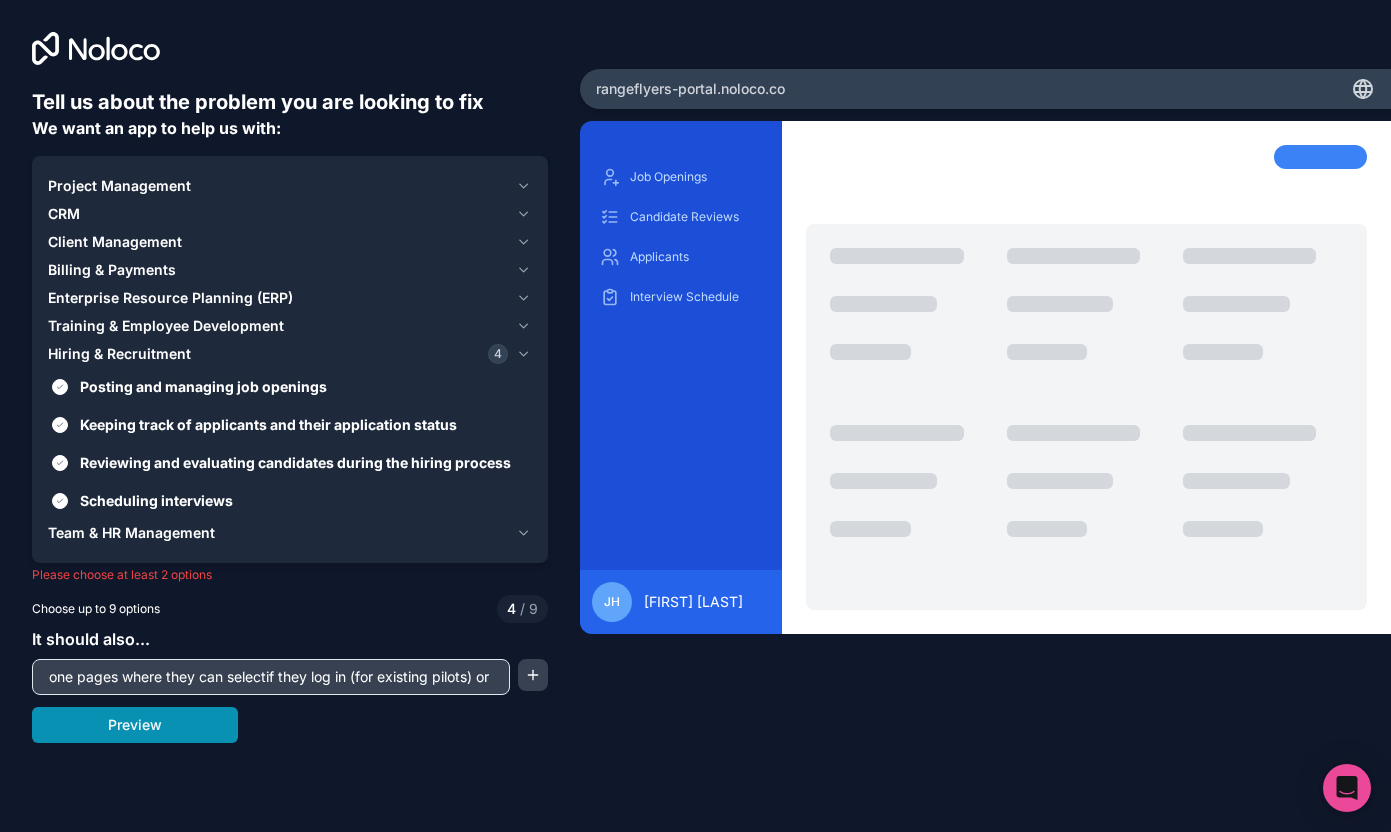 click on "Preview" at bounding box center (135, 725) 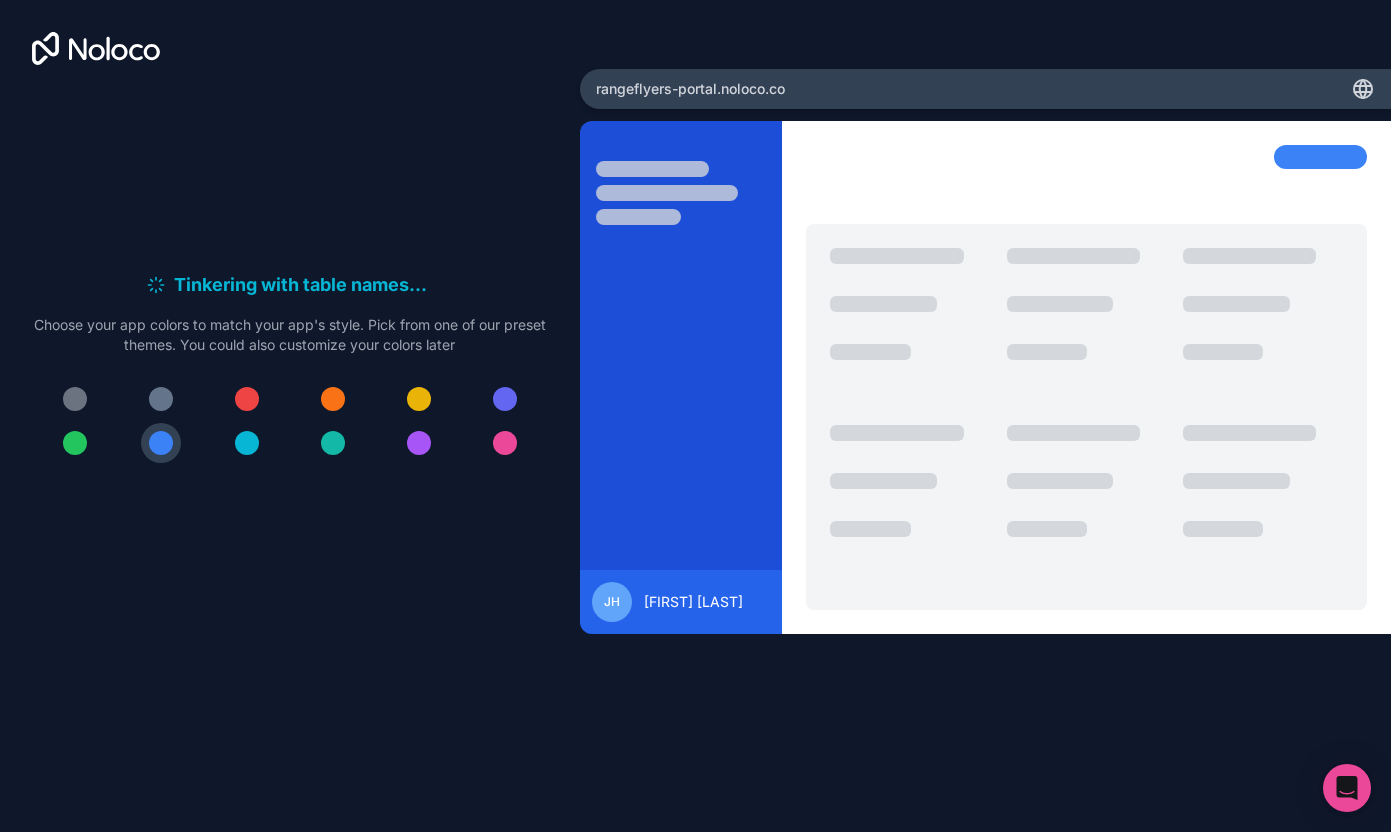 click at bounding box center [247, 399] 